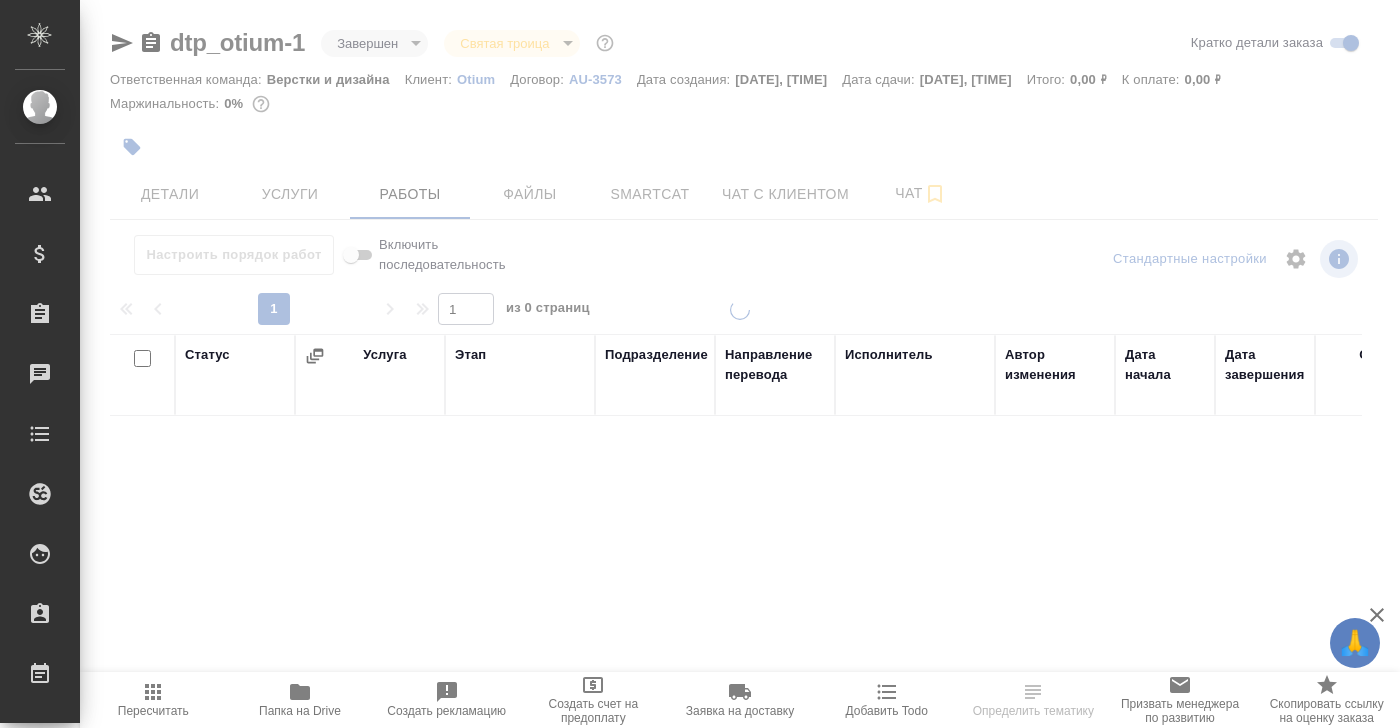 scroll, scrollTop: 0, scrollLeft: 0, axis: both 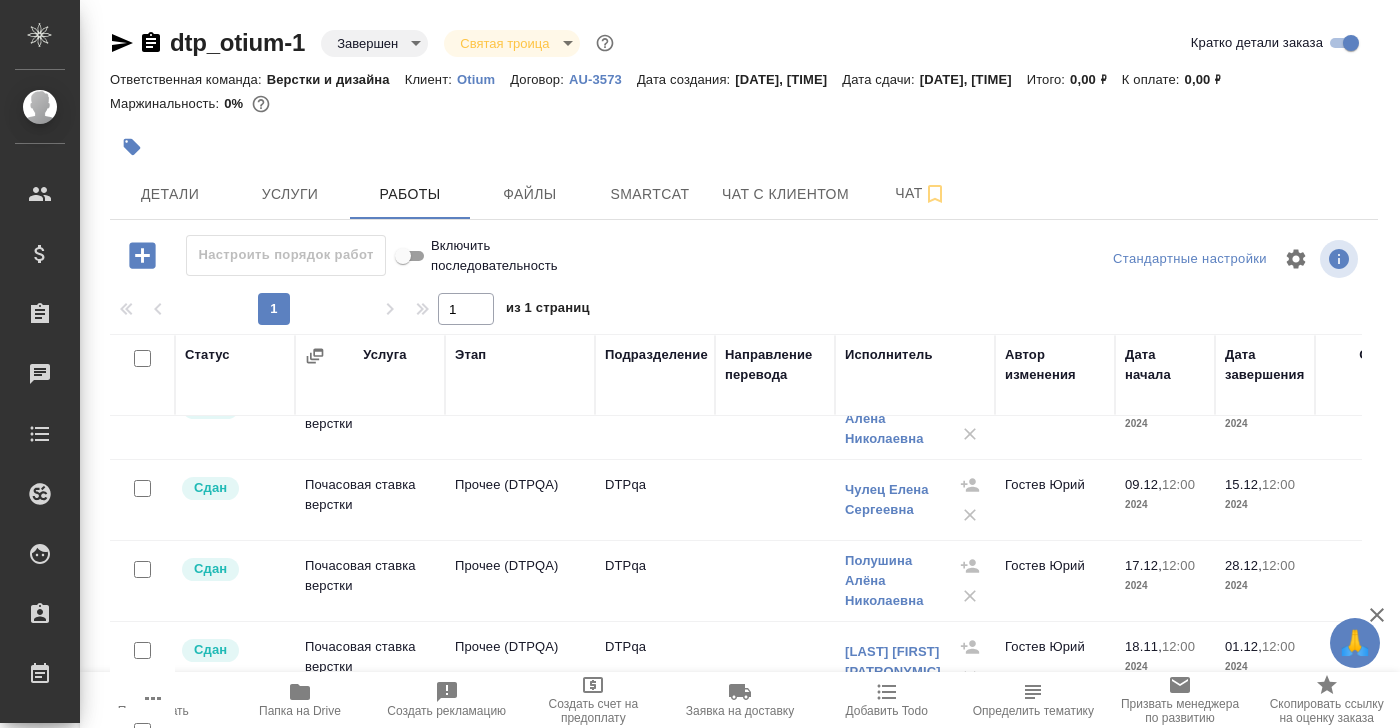 click 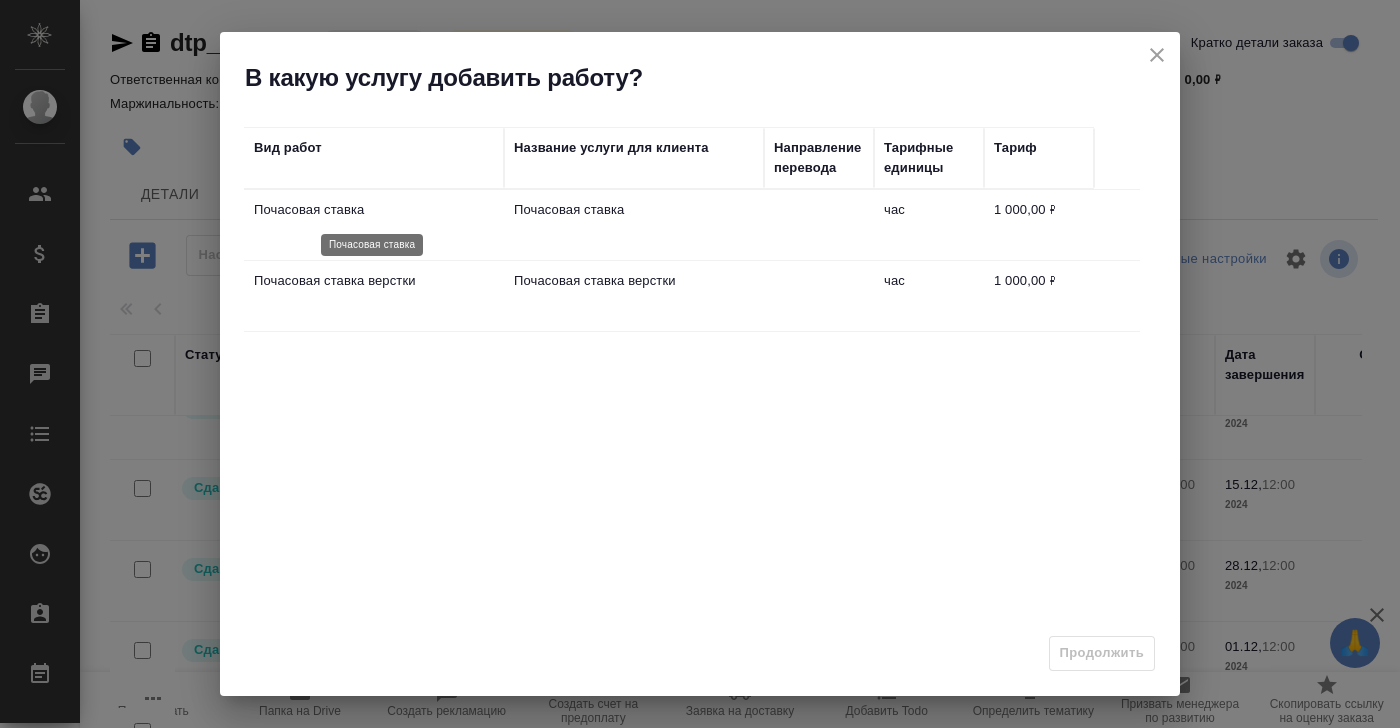 click on "Почасовая ставка" at bounding box center [374, 210] 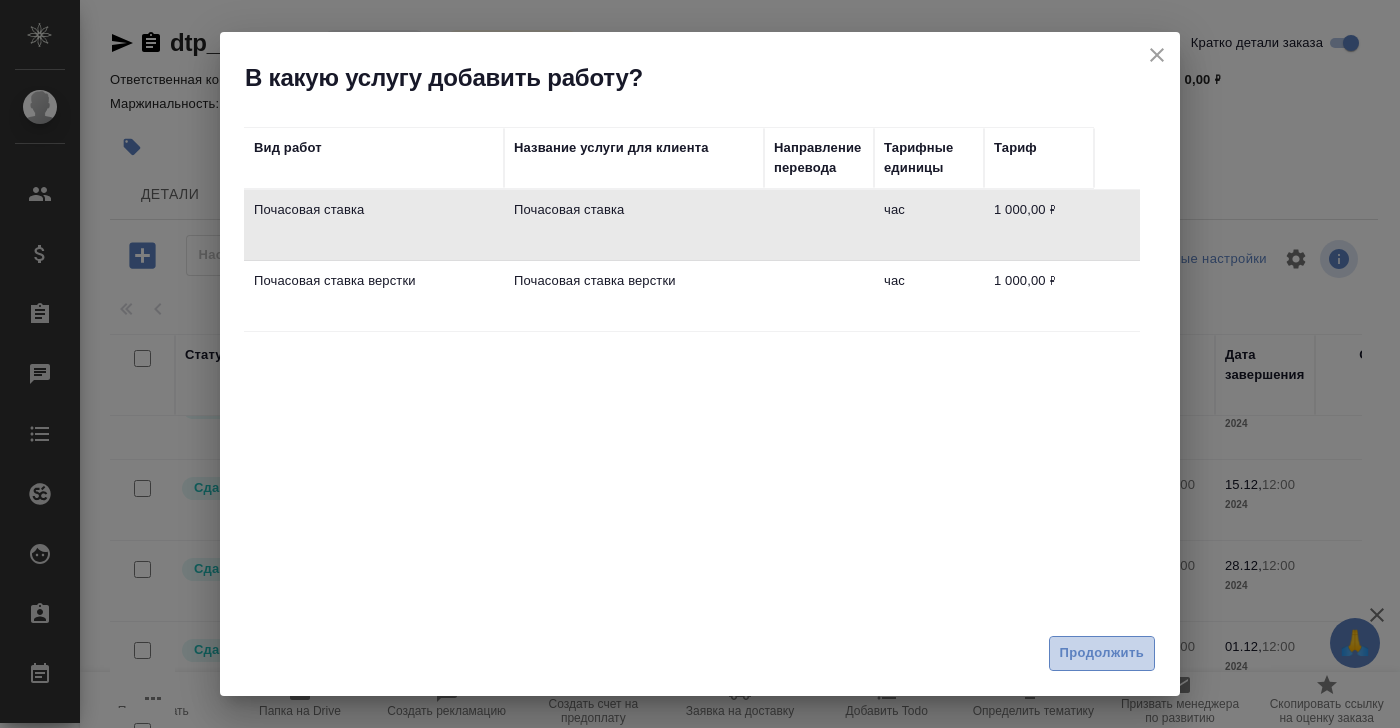 click on "Продолжить" at bounding box center [1102, 653] 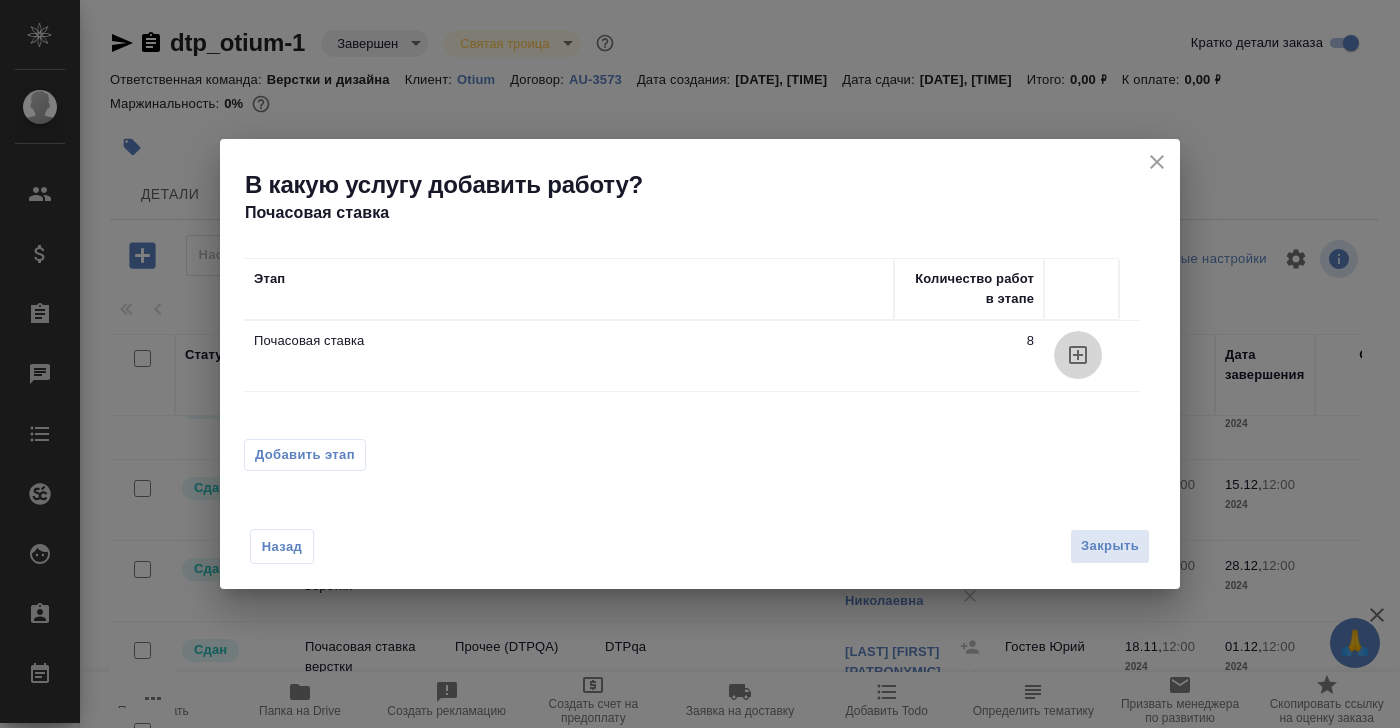 click 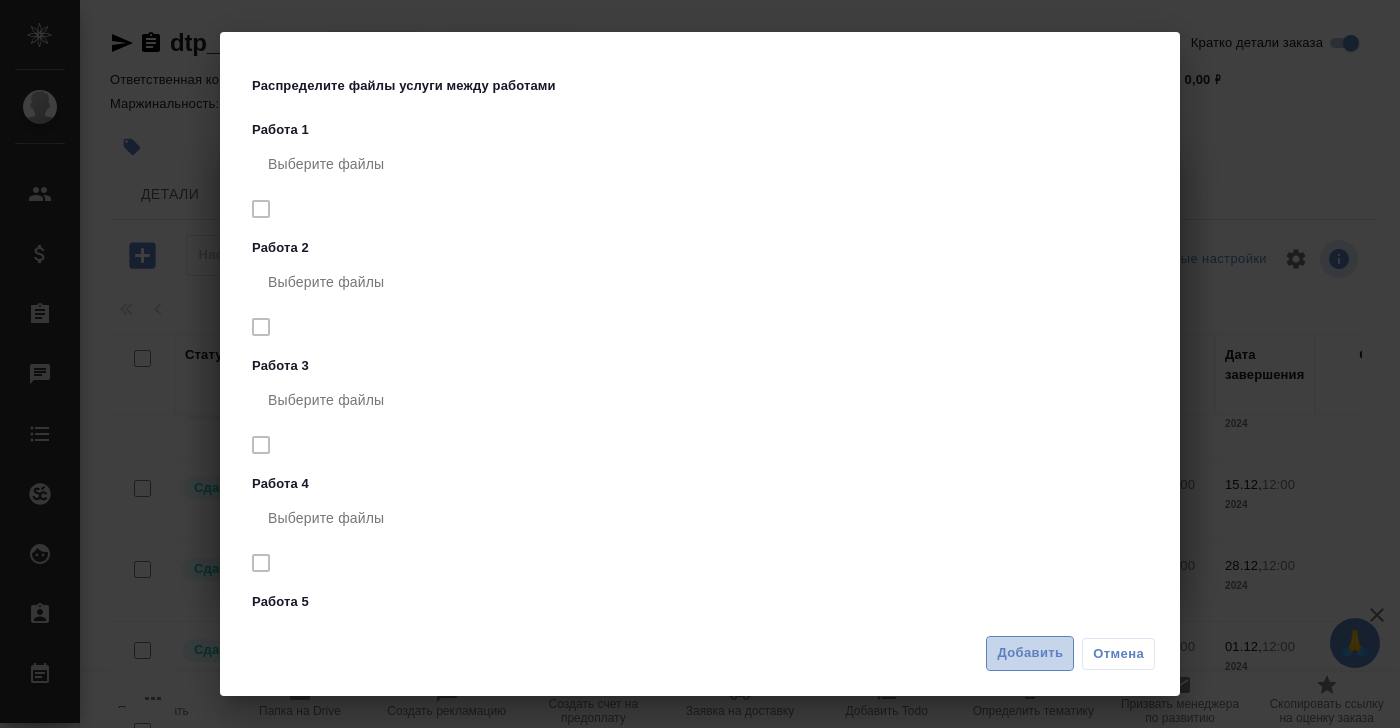 click on "Добавить" at bounding box center [1030, 653] 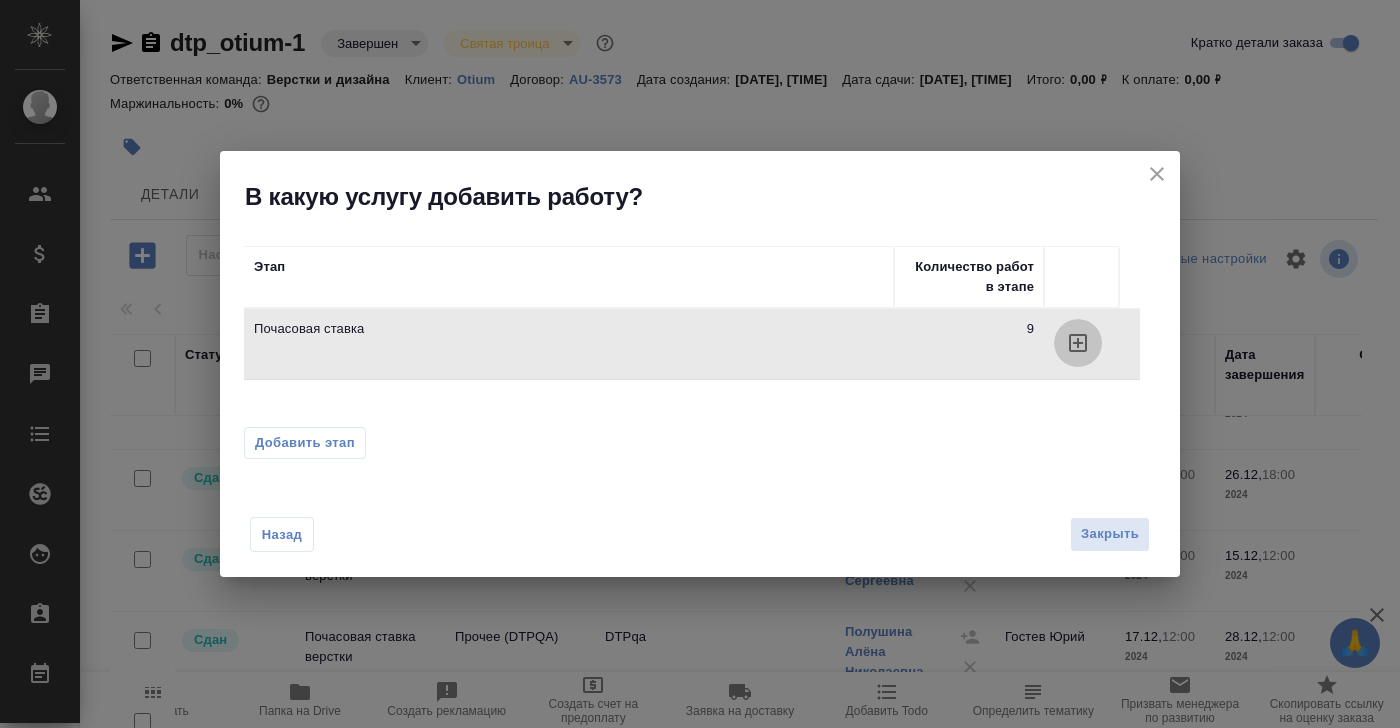 click 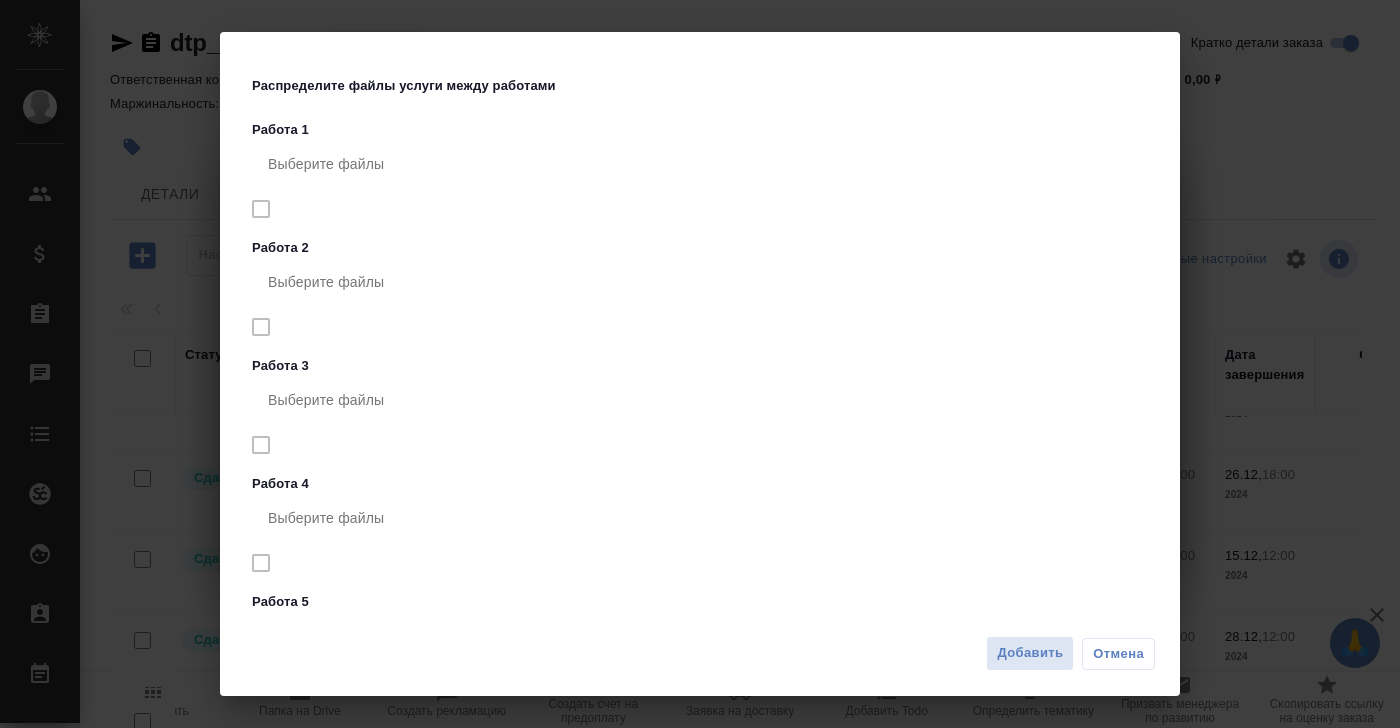 click on "Отмена" at bounding box center (1118, 654) 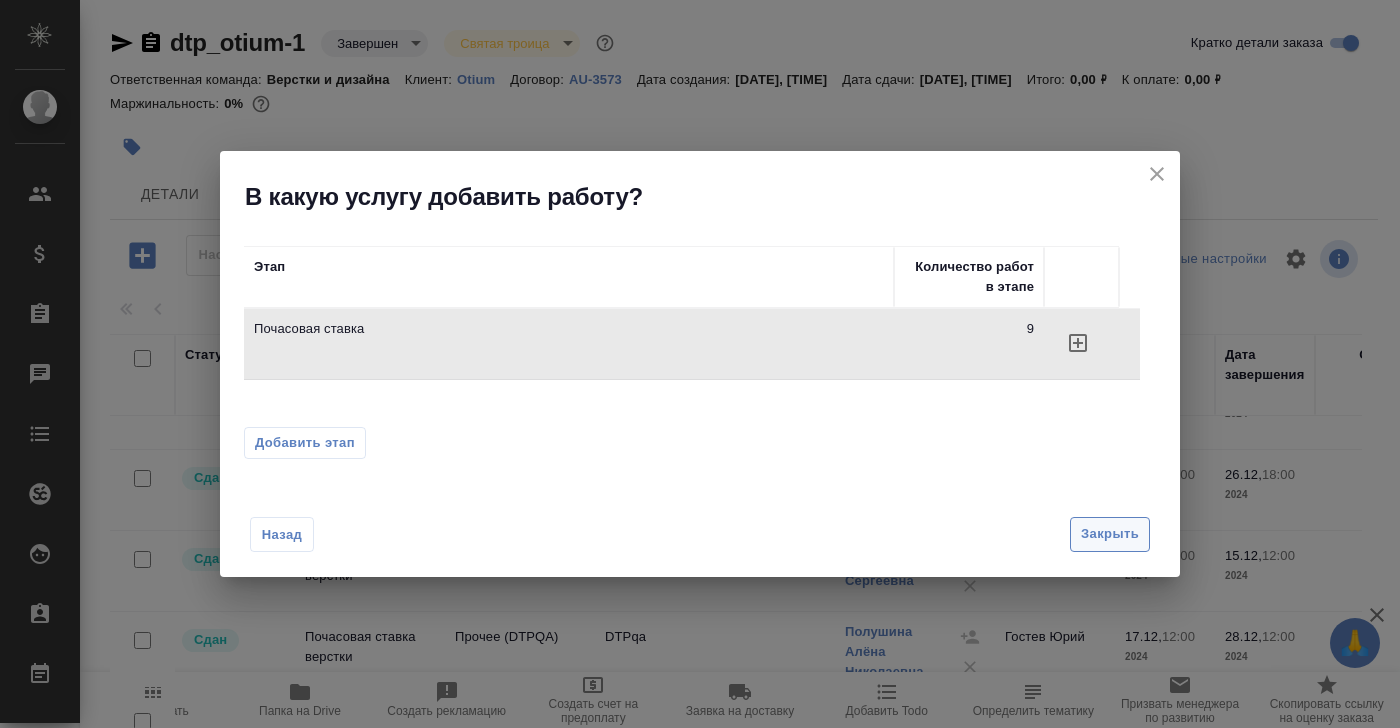 click on "Закрыть" at bounding box center [1110, 534] 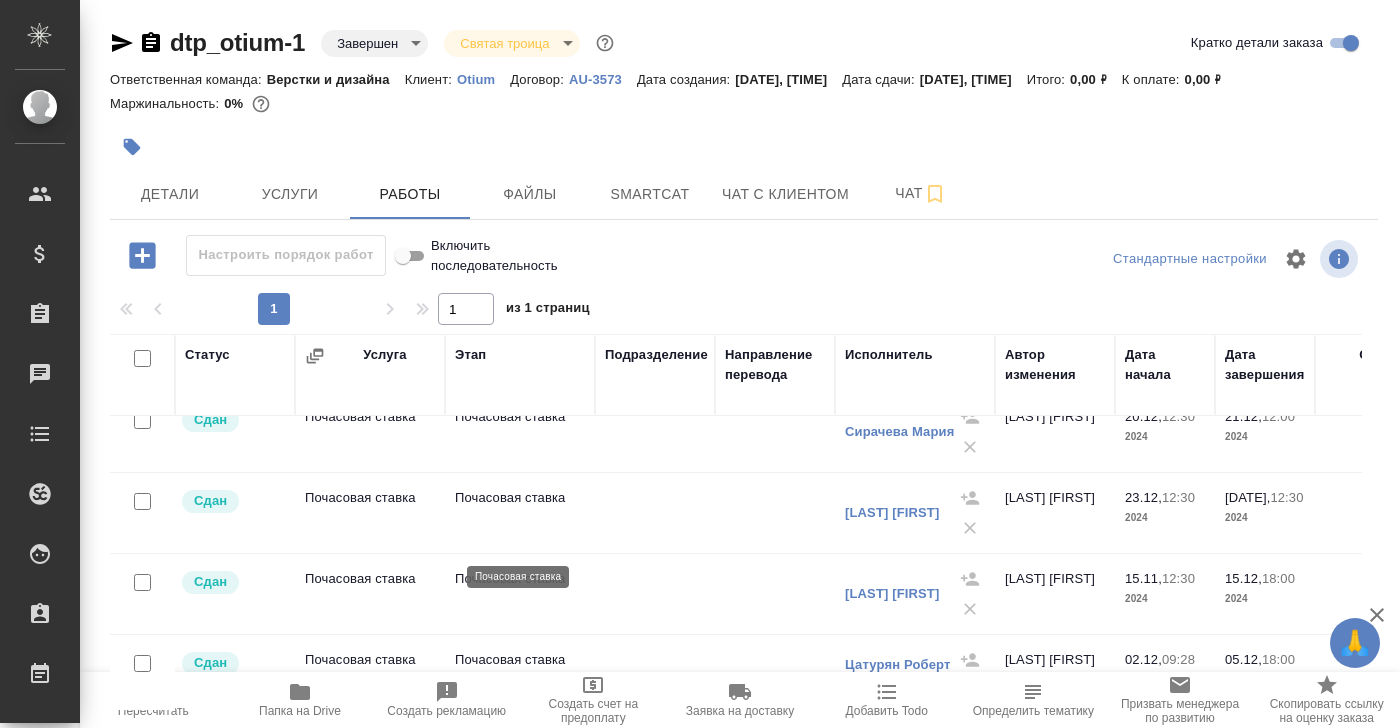 scroll, scrollTop: 0, scrollLeft: 0, axis: both 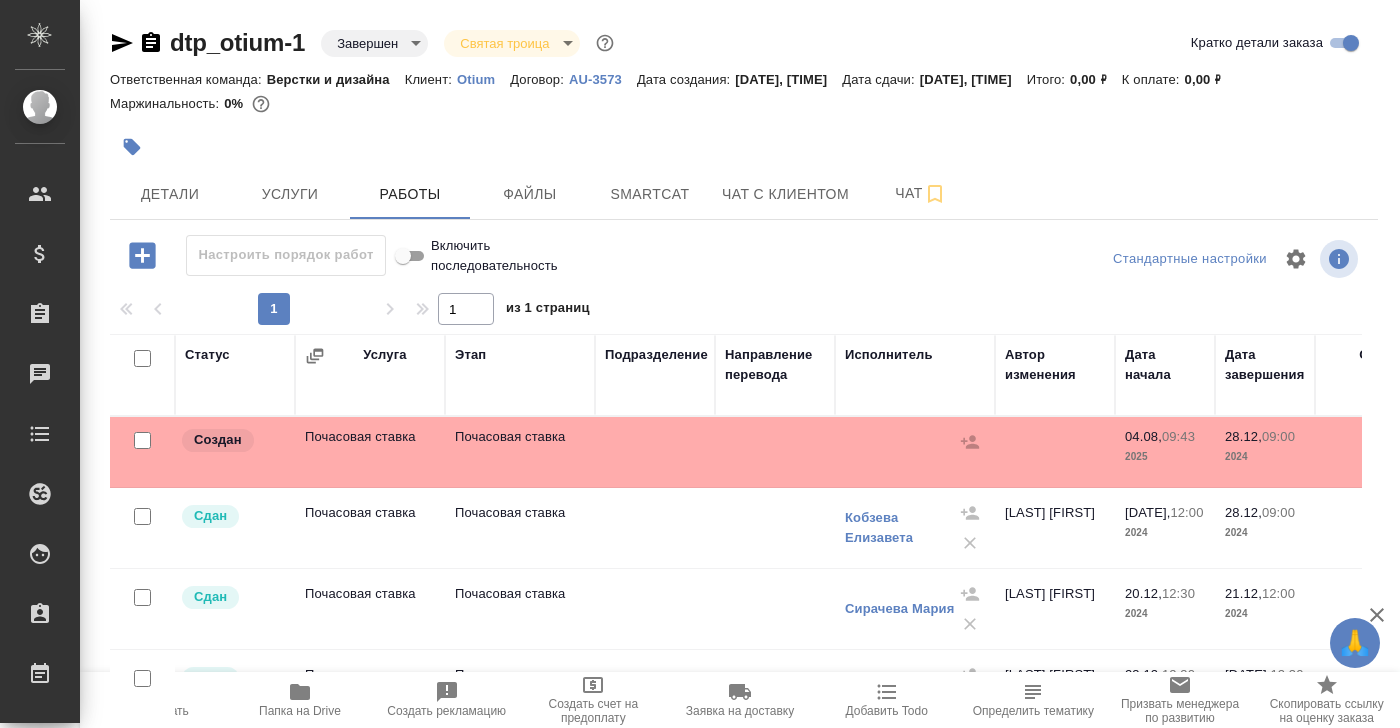 click on "Почасовая ставка" at bounding box center [370, 452] 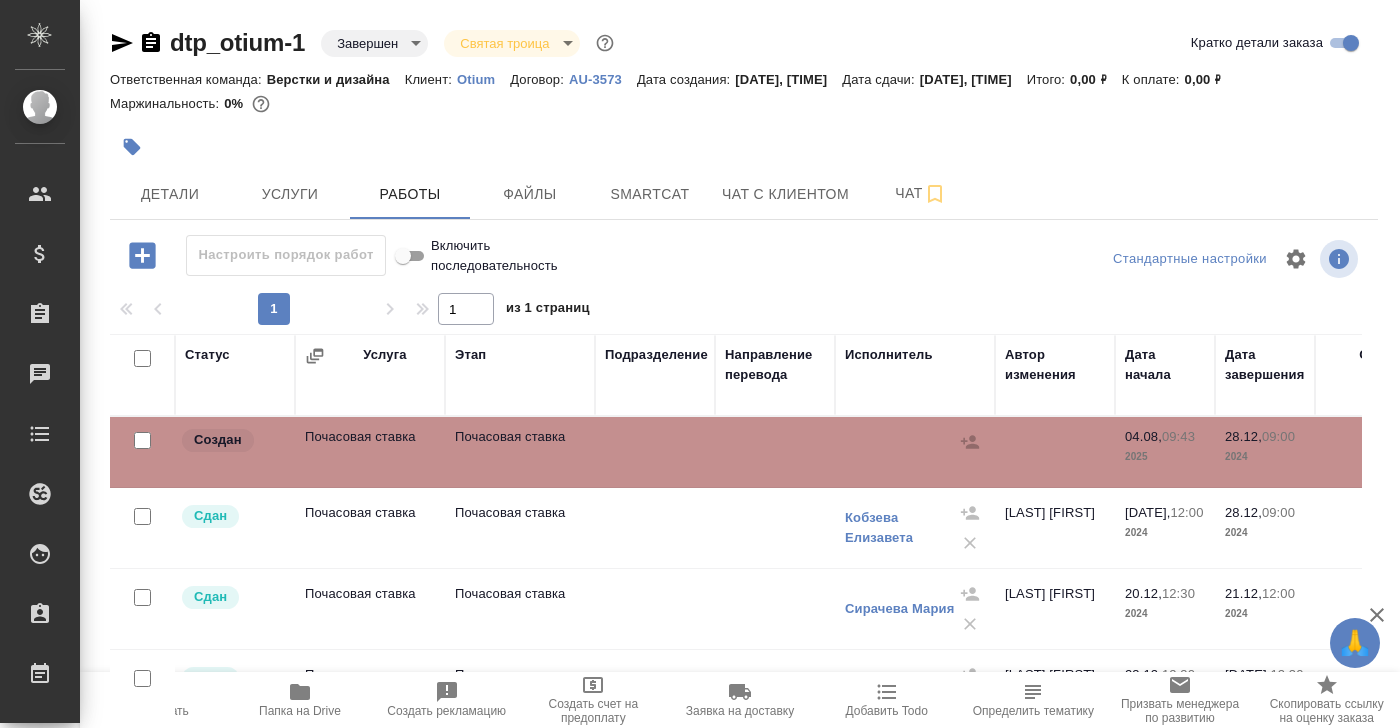 click on "Почасовая ставка" at bounding box center (370, 452) 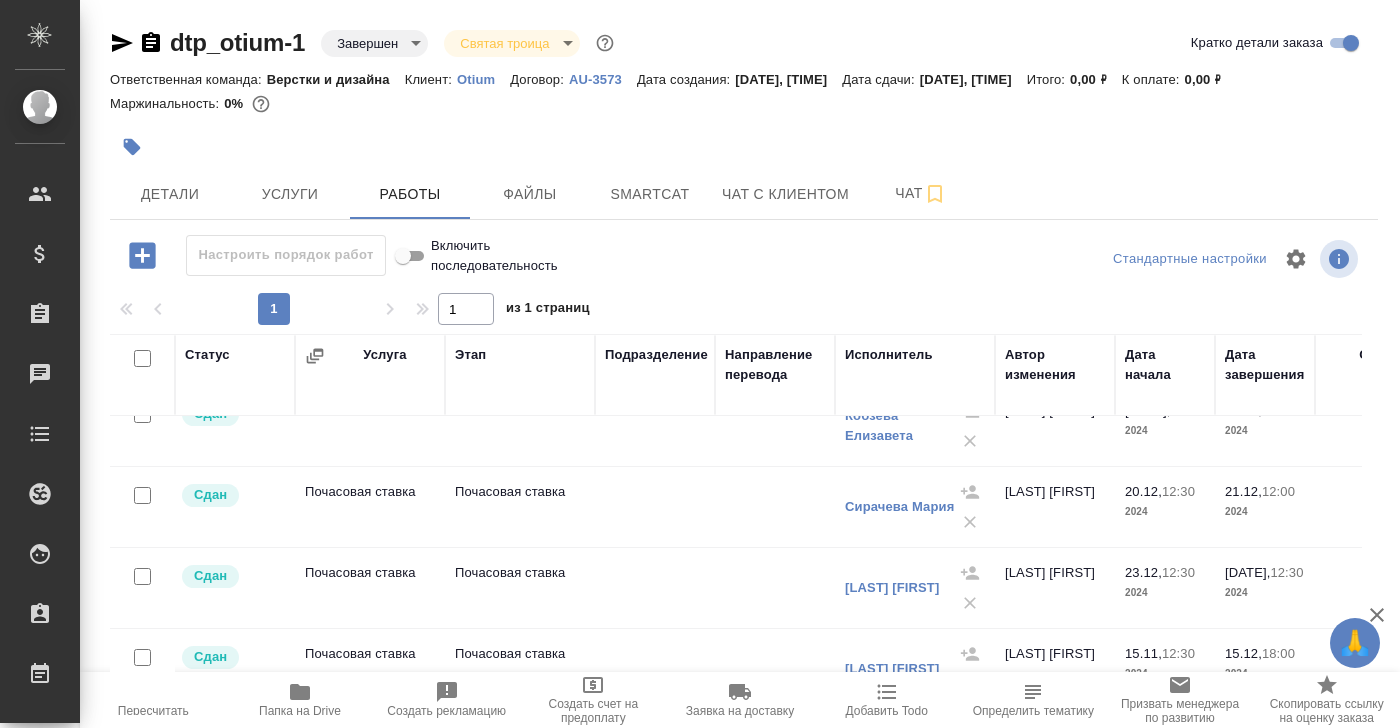 scroll, scrollTop: 0, scrollLeft: 0, axis: both 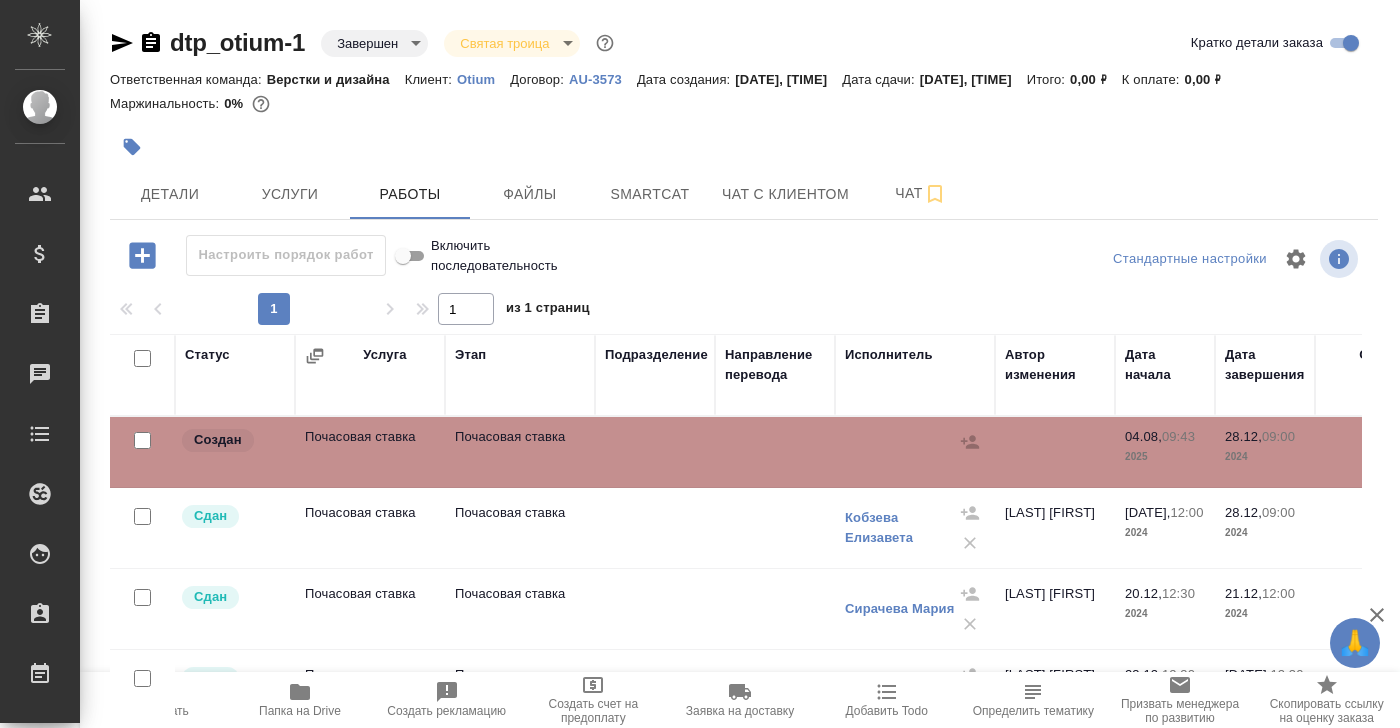 click at bounding box center (970, 442) 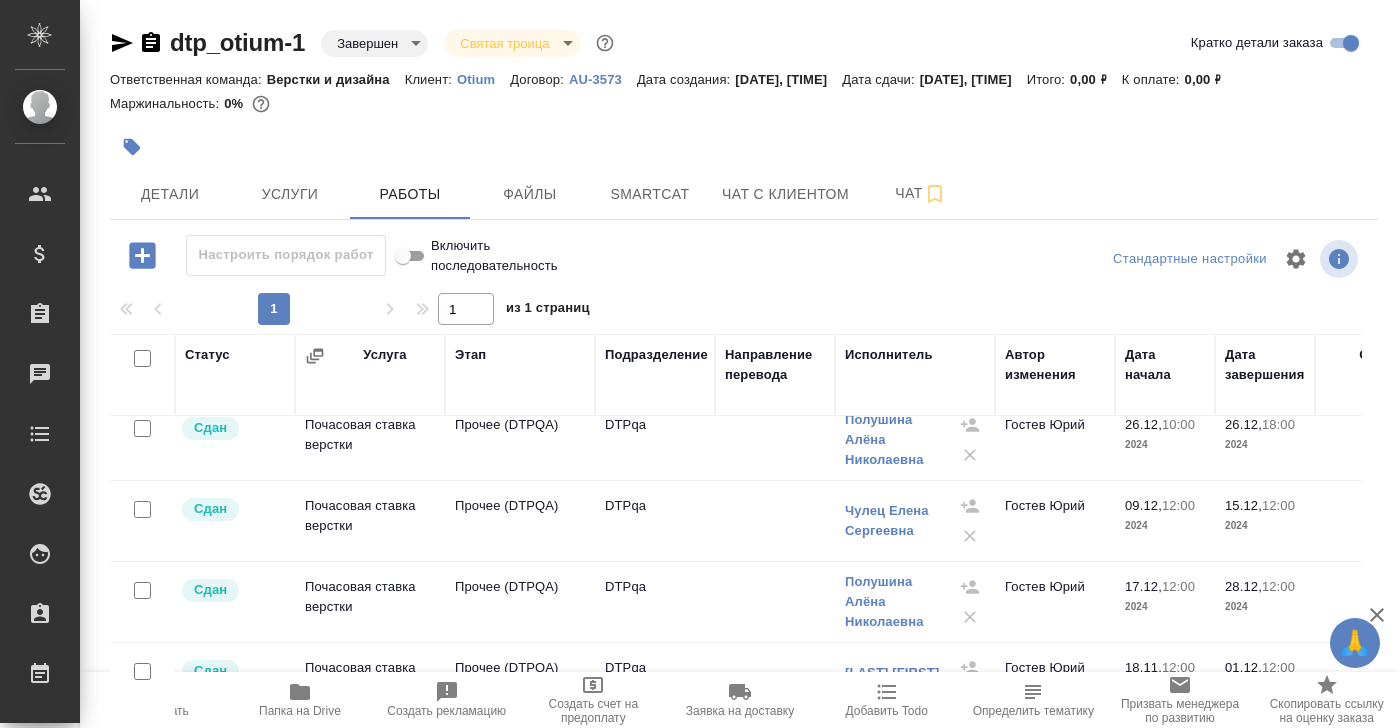 scroll, scrollTop: 1162, scrollLeft: 0, axis: vertical 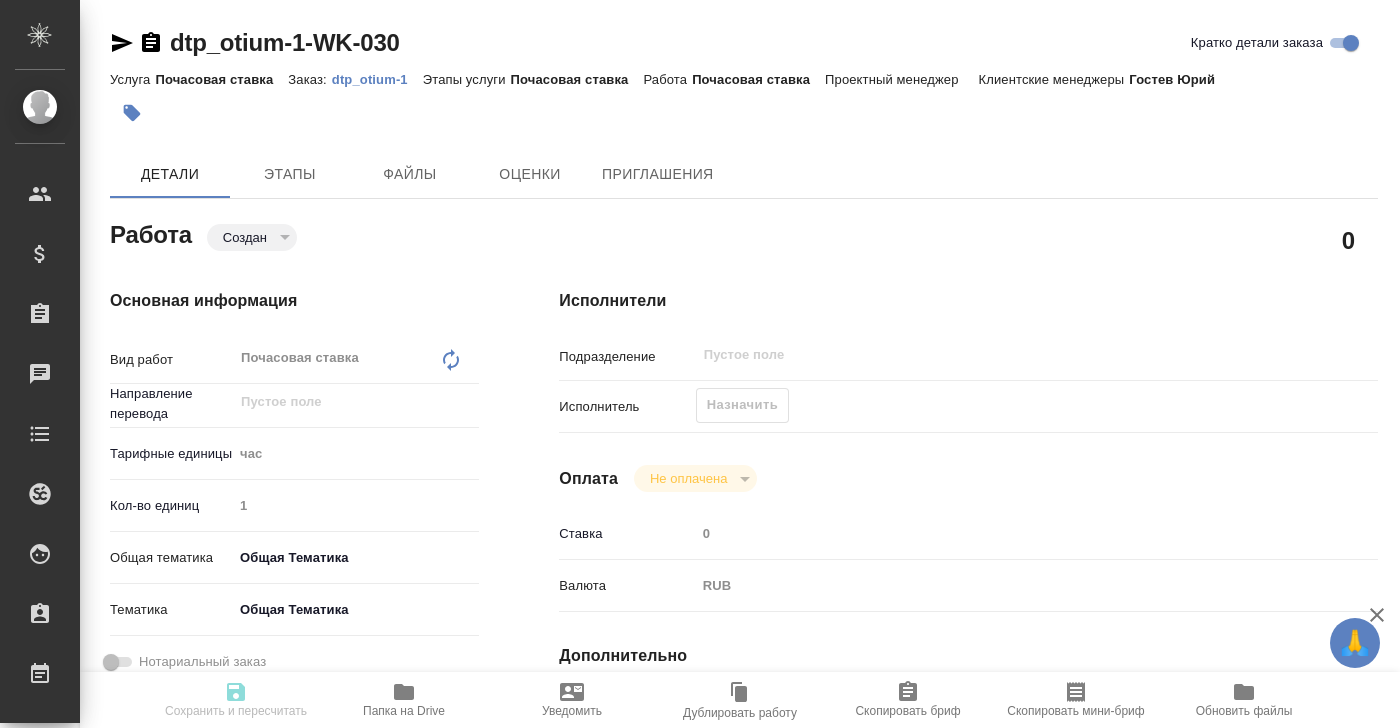 type on "x" 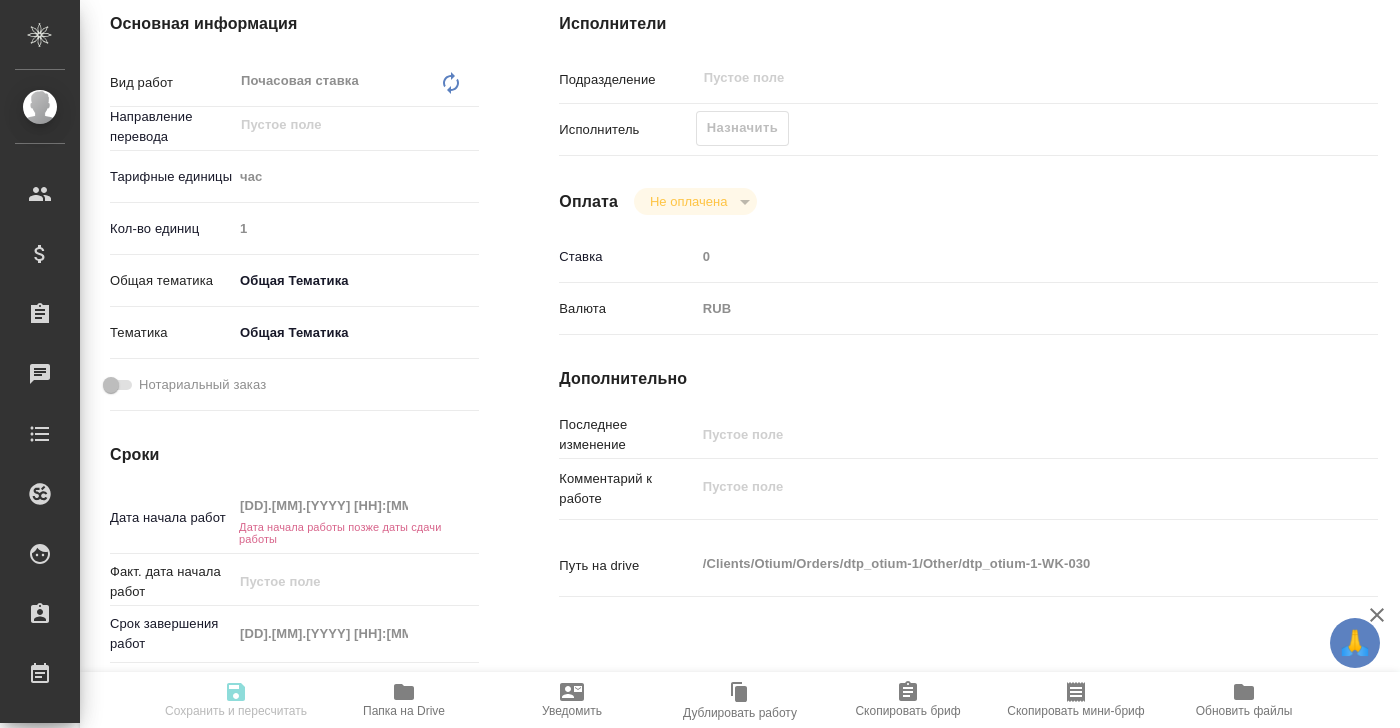 scroll, scrollTop: 0, scrollLeft: 0, axis: both 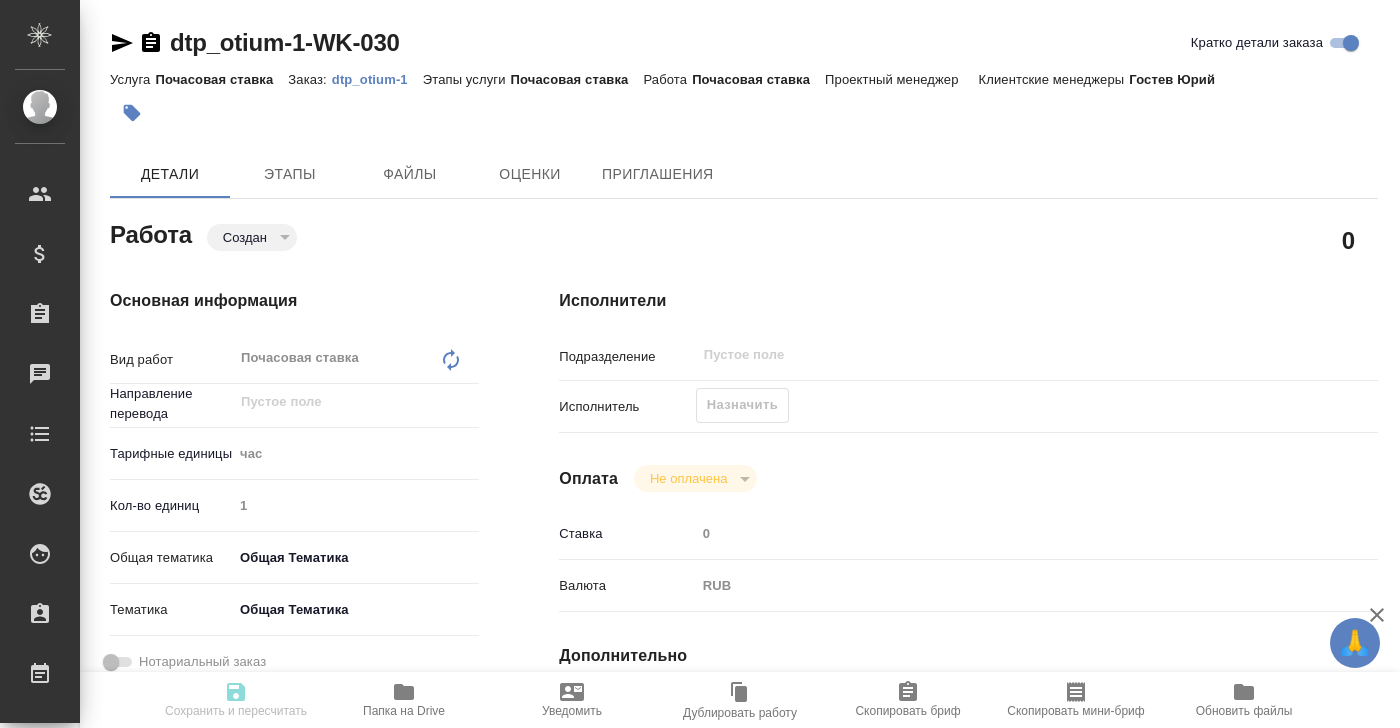 click on "Почасовая ставка x ​" at bounding box center [336, 360] 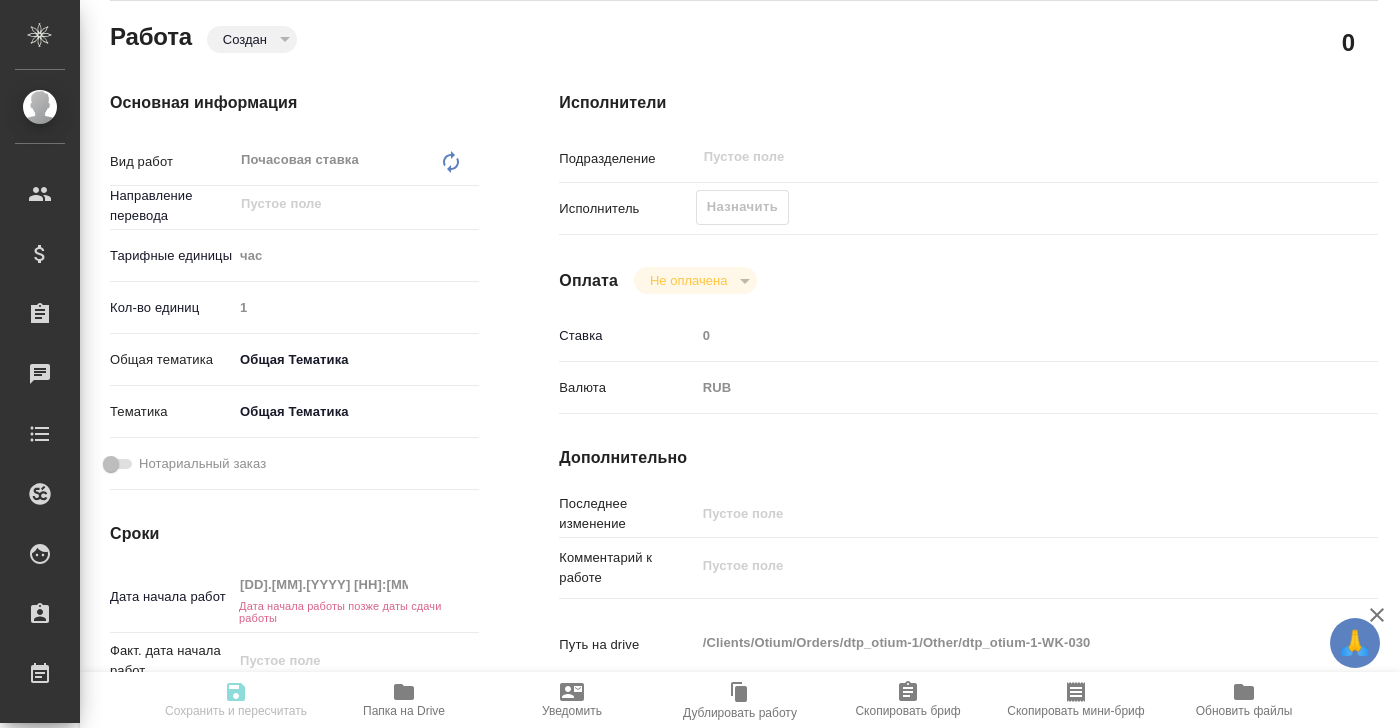 scroll, scrollTop: 202, scrollLeft: 0, axis: vertical 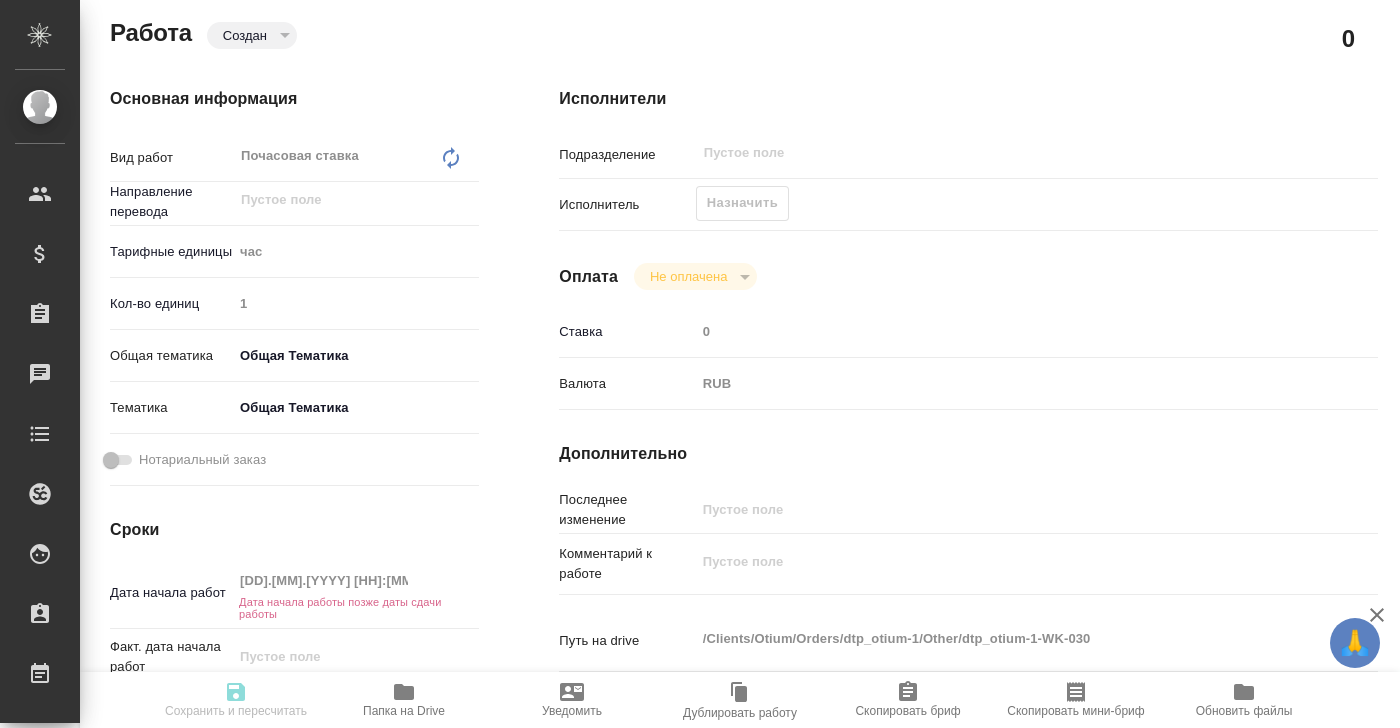 click on "Назначить" 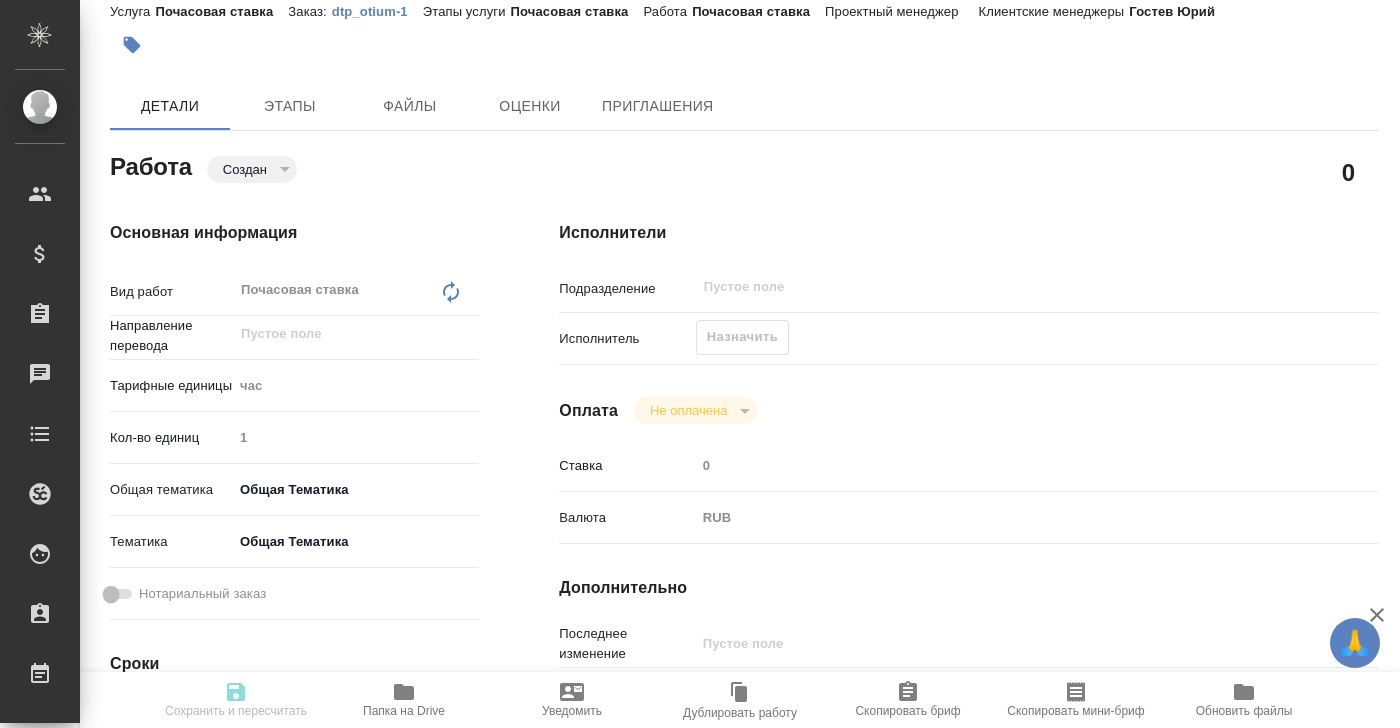 scroll, scrollTop: 0, scrollLeft: 0, axis: both 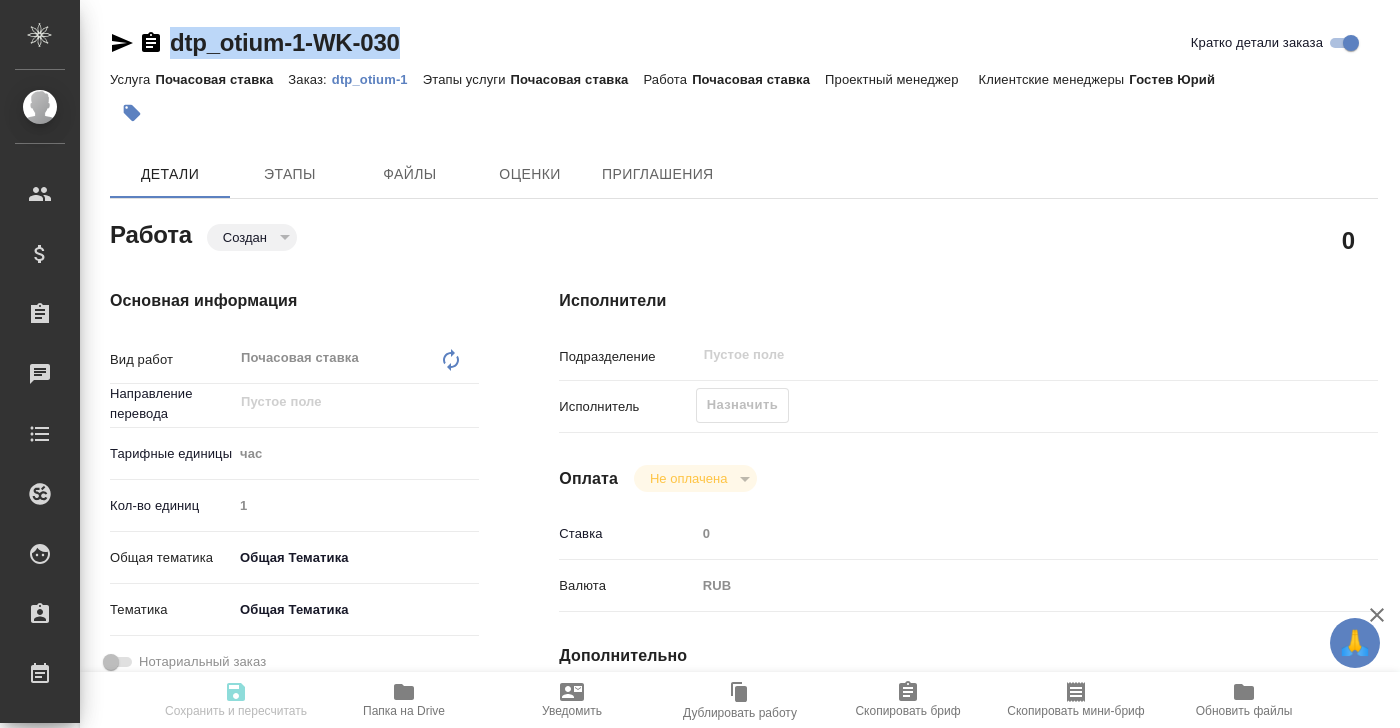 drag, startPoint x: 419, startPoint y: 39, endPoint x: 175, endPoint y: 49, distance: 244.20483 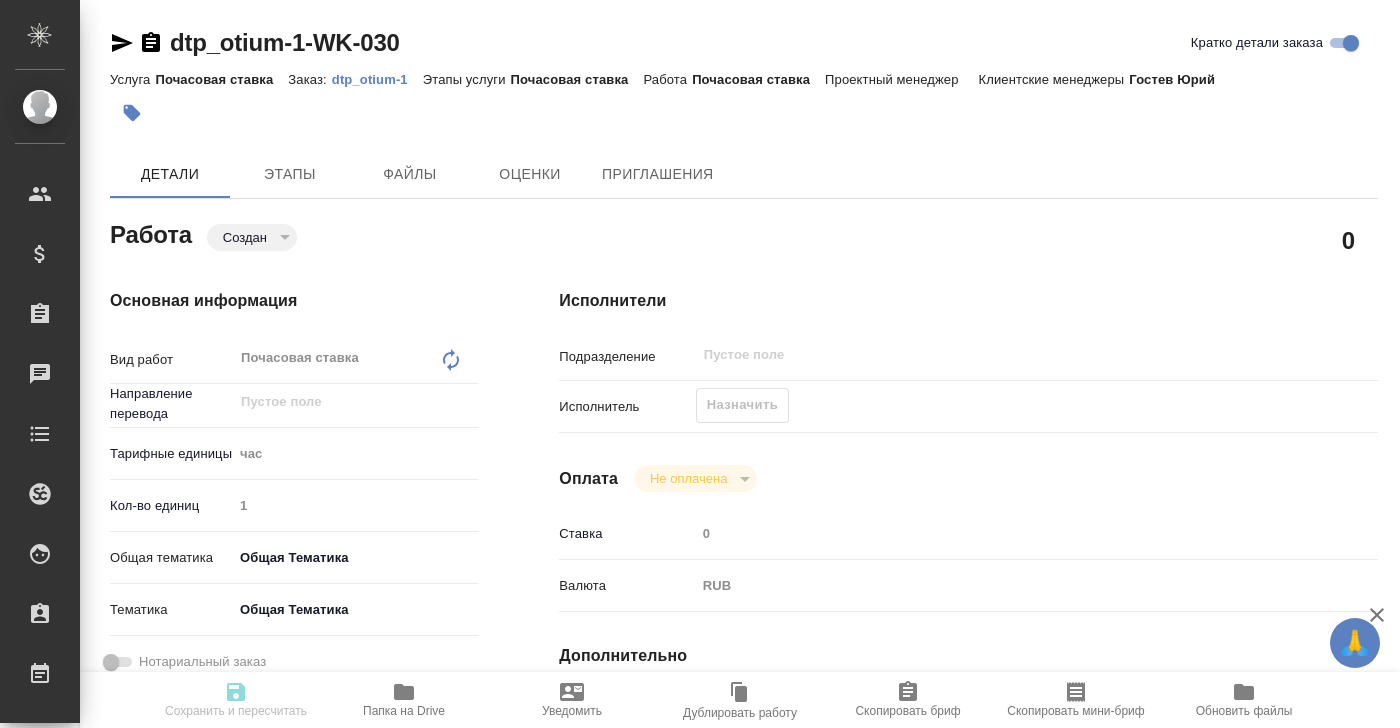 click on "dtp_otium-1-WK-030 Кратко детали заказа Услуга Почасовая ставка Заказ: dtp_otium-1 Этапы услуги Почасовая ставка Работа Почасовая ставка Проектный менеджер Клиентские менеджеры Гостев Юрий Детали Этапы Файлы Оценки Приглашения Работа Создан created 0 Основная информация Вид работ Почасовая ставка x ​ Направление перевода ​ Тарифные единицы час 5a8b1489cc6b4906c91bfd93 Кол-во единиц 1 Общая тематика Общая Тематика obtem Тематика Общая Тематика 6012b1ca196b0e5c9229a120 Нотариальный заказ Сроки Дата начала работ 04.08.2025 09:43 Дата начала работы позже даты сдачи работы Факт. дата начала работ ​ 0 x" at bounding box center [744, 858] 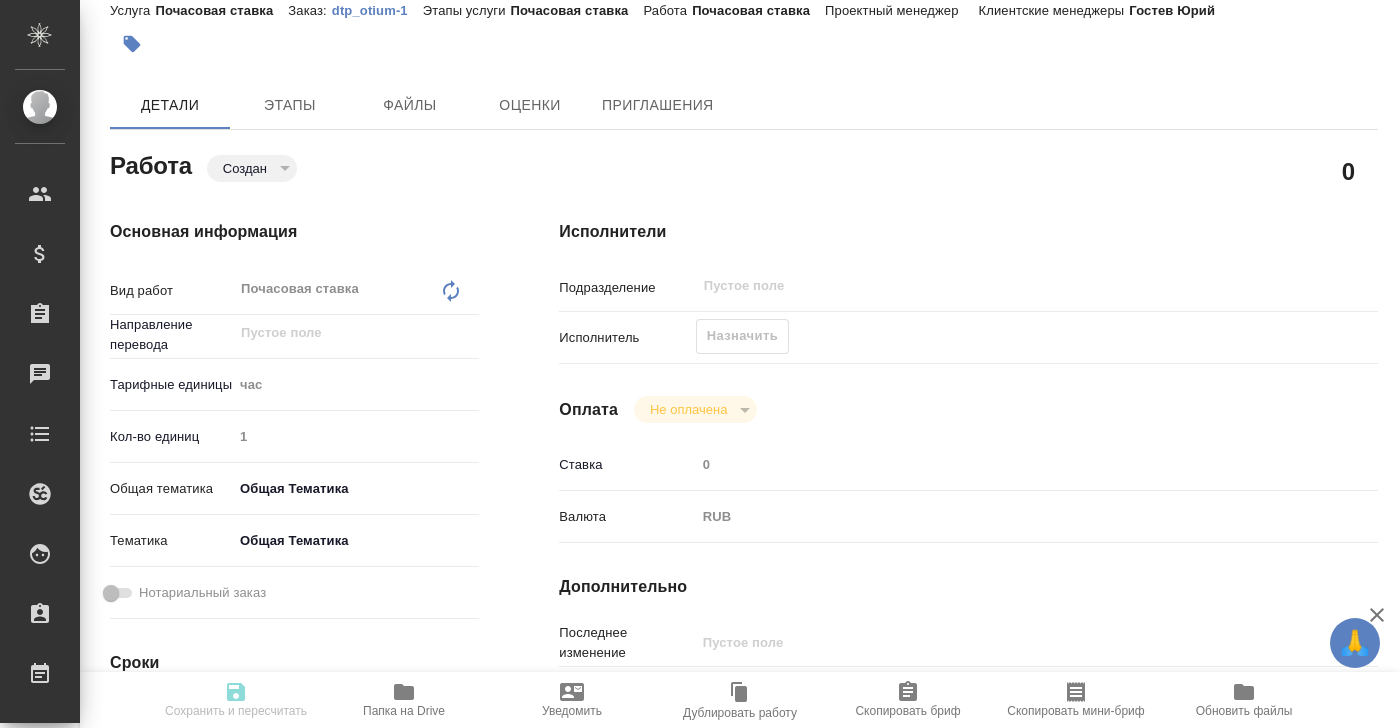 scroll, scrollTop: 21, scrollLeft: 0, axis: vertical 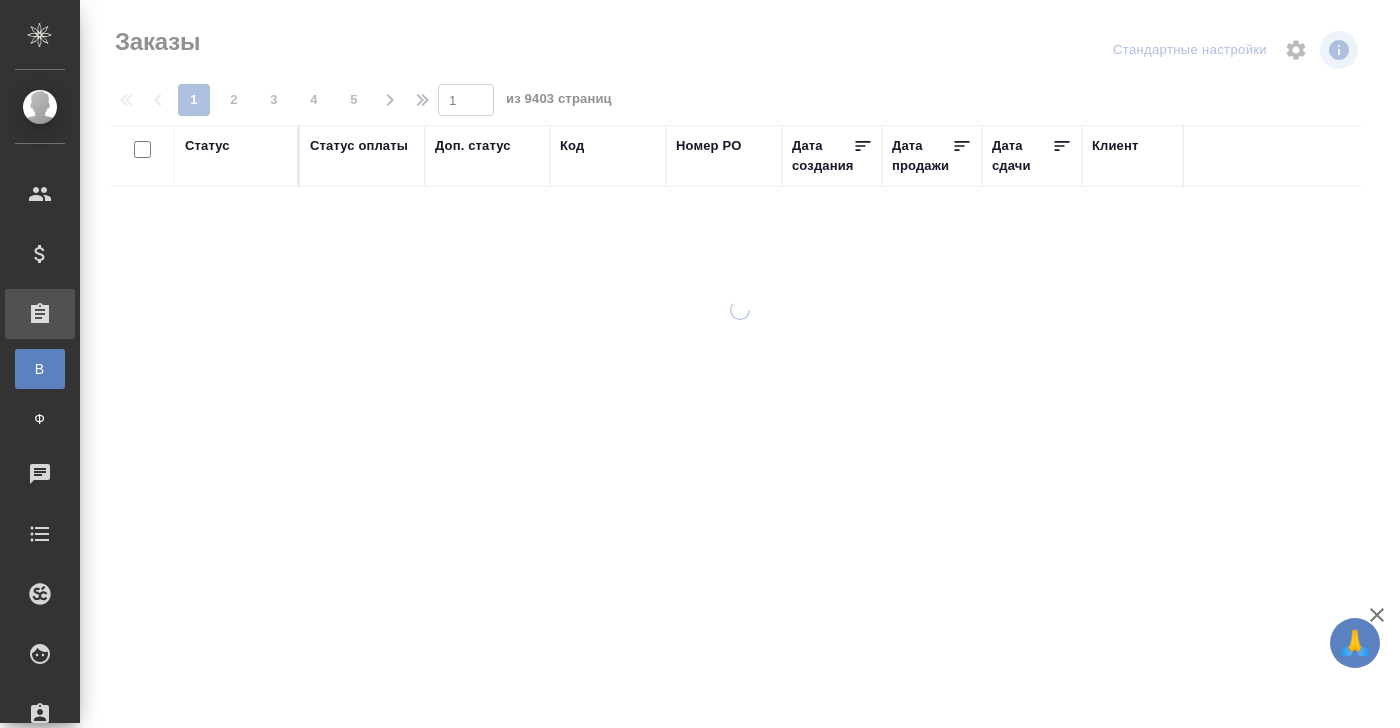 click on "Код" at bounding box center (572, 146) 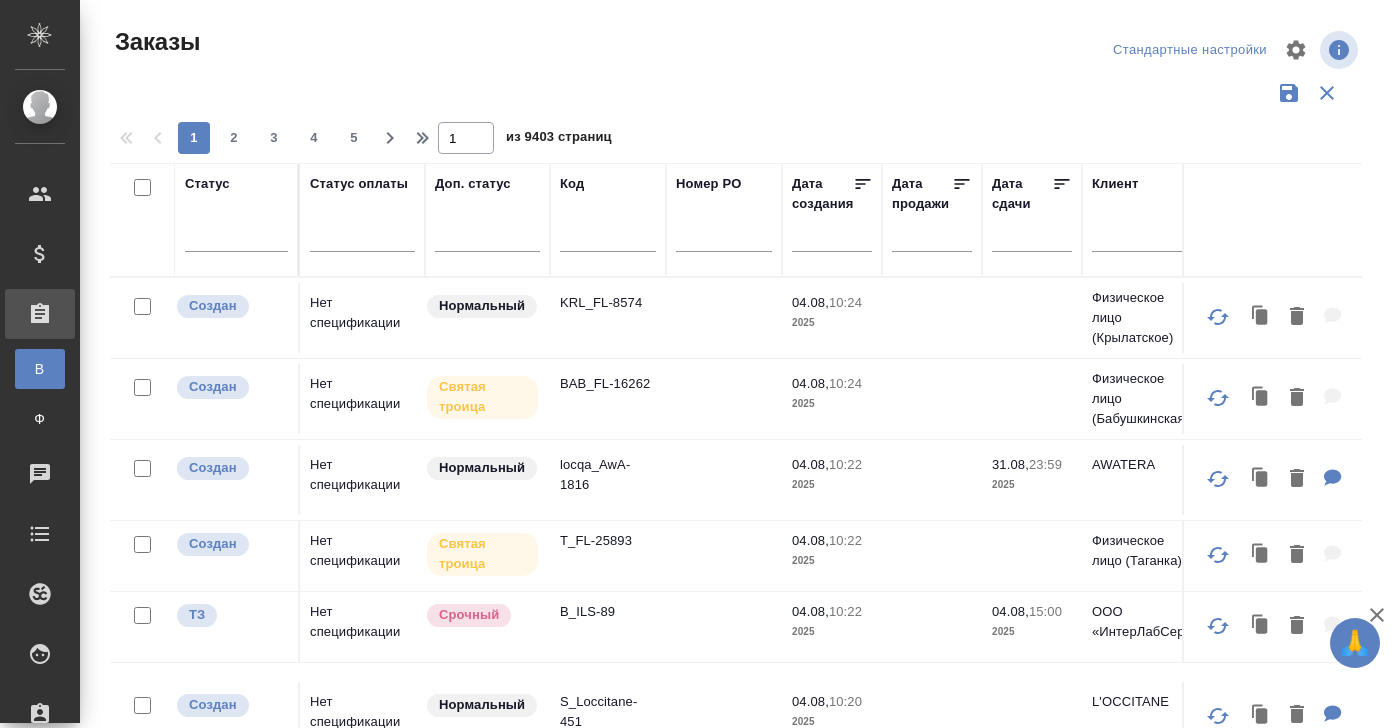 click at bounding box center [608, 239] 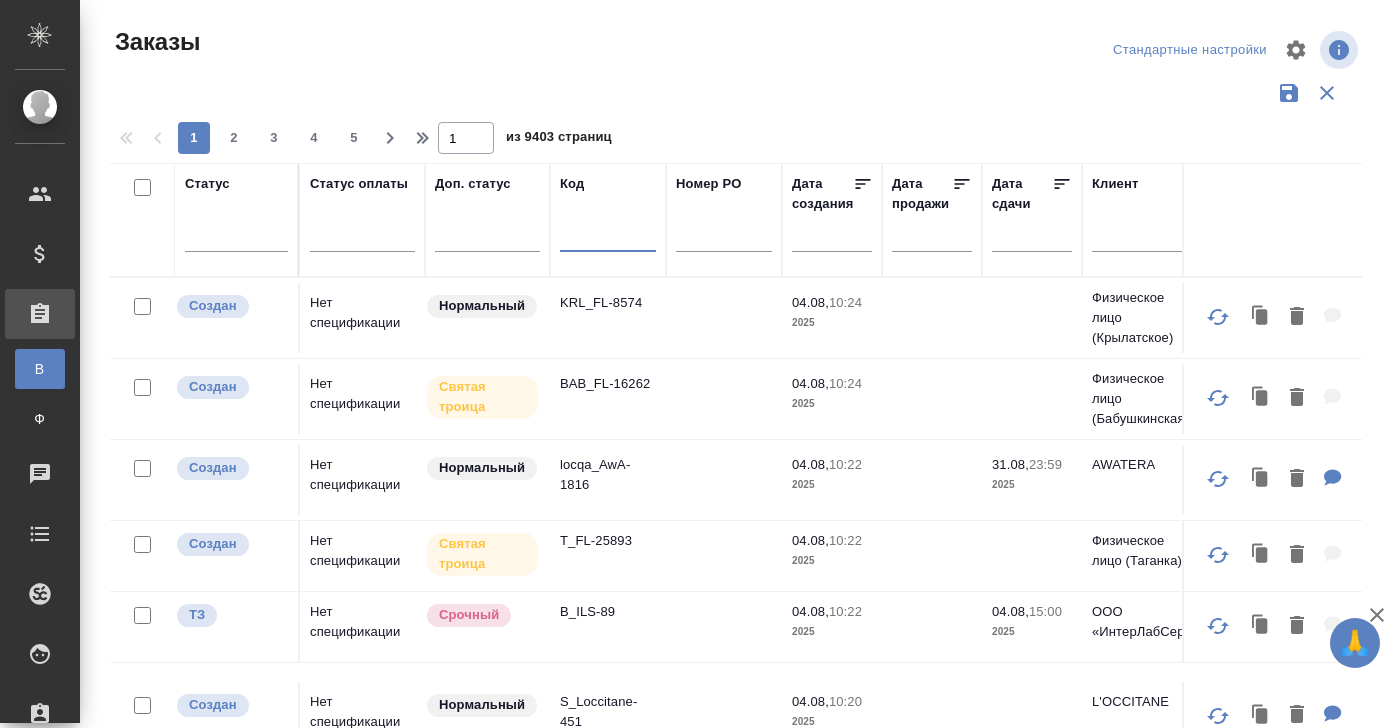 paste on "C3_PARUS-22" 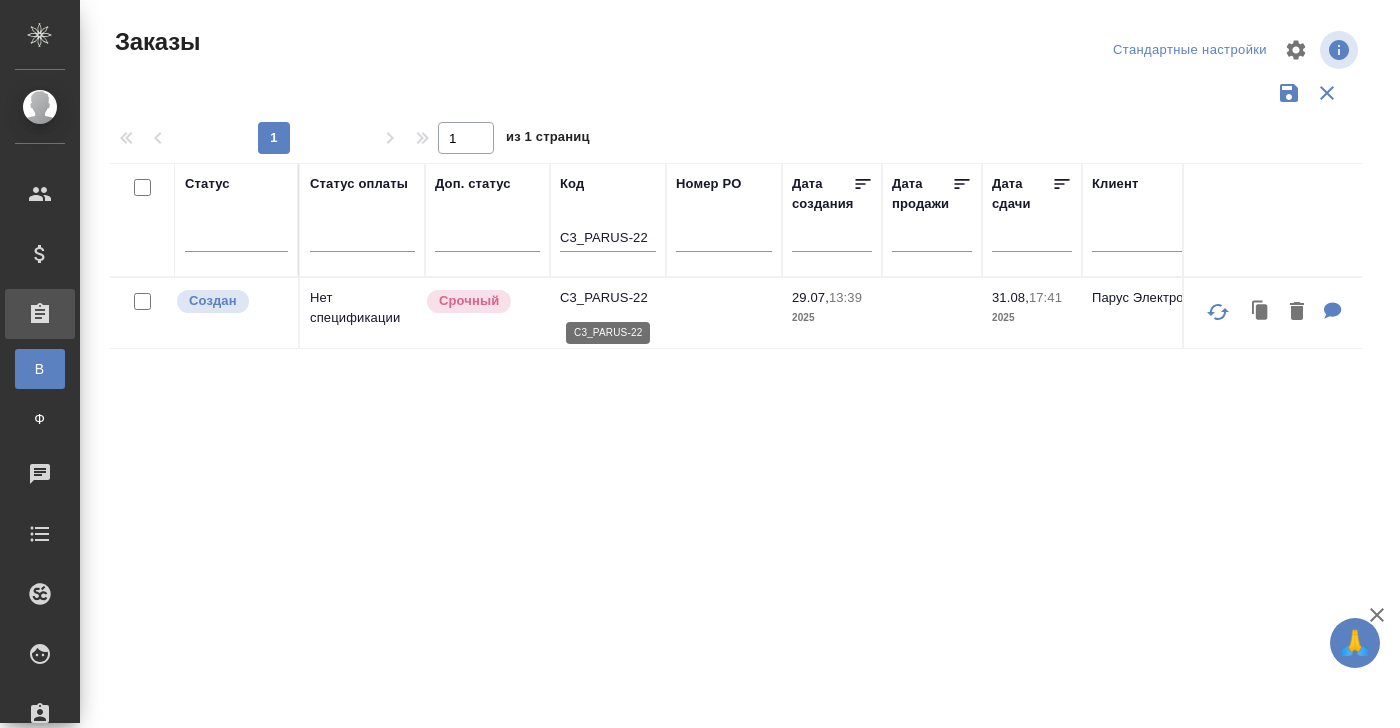 click on "C3_PARUS-22" at bounding box center [608, 298] 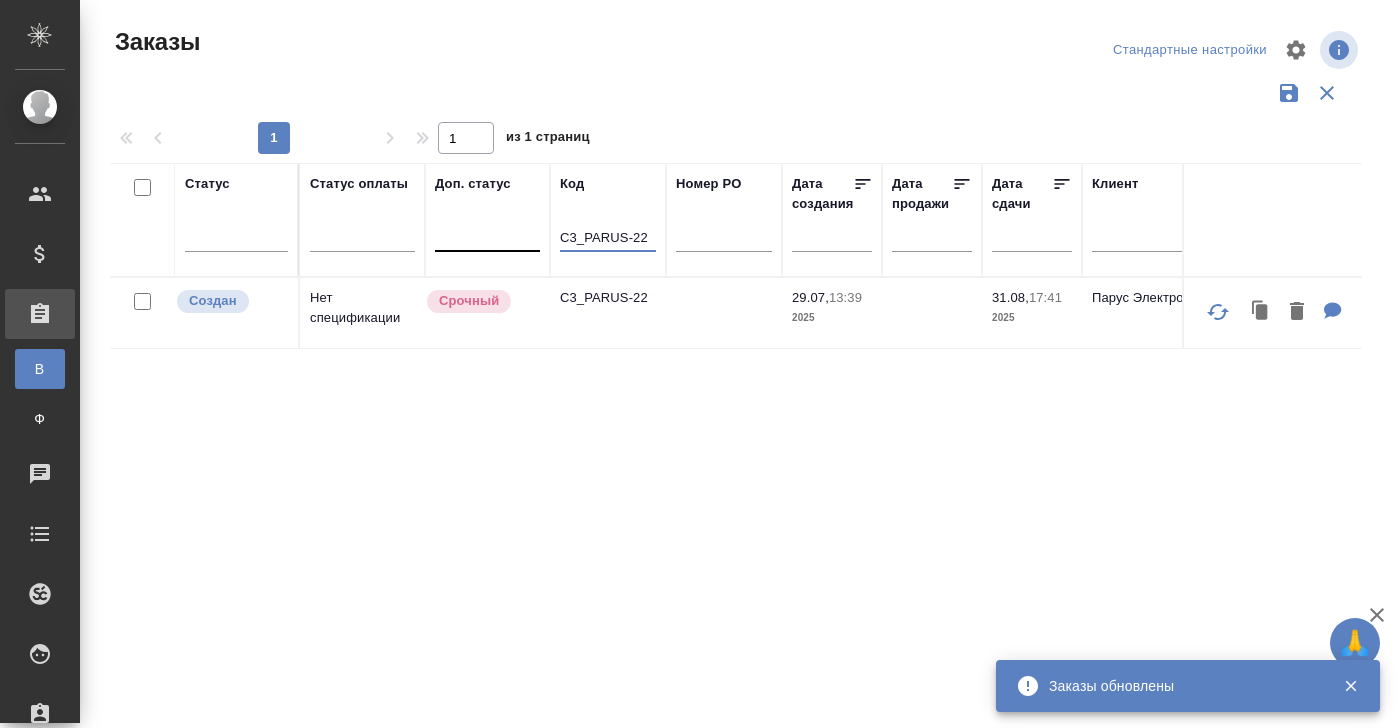 drag, startPoint x: 650, startPoint y: 235, endPoint x: 487, endPoint y: 235, distance: 163 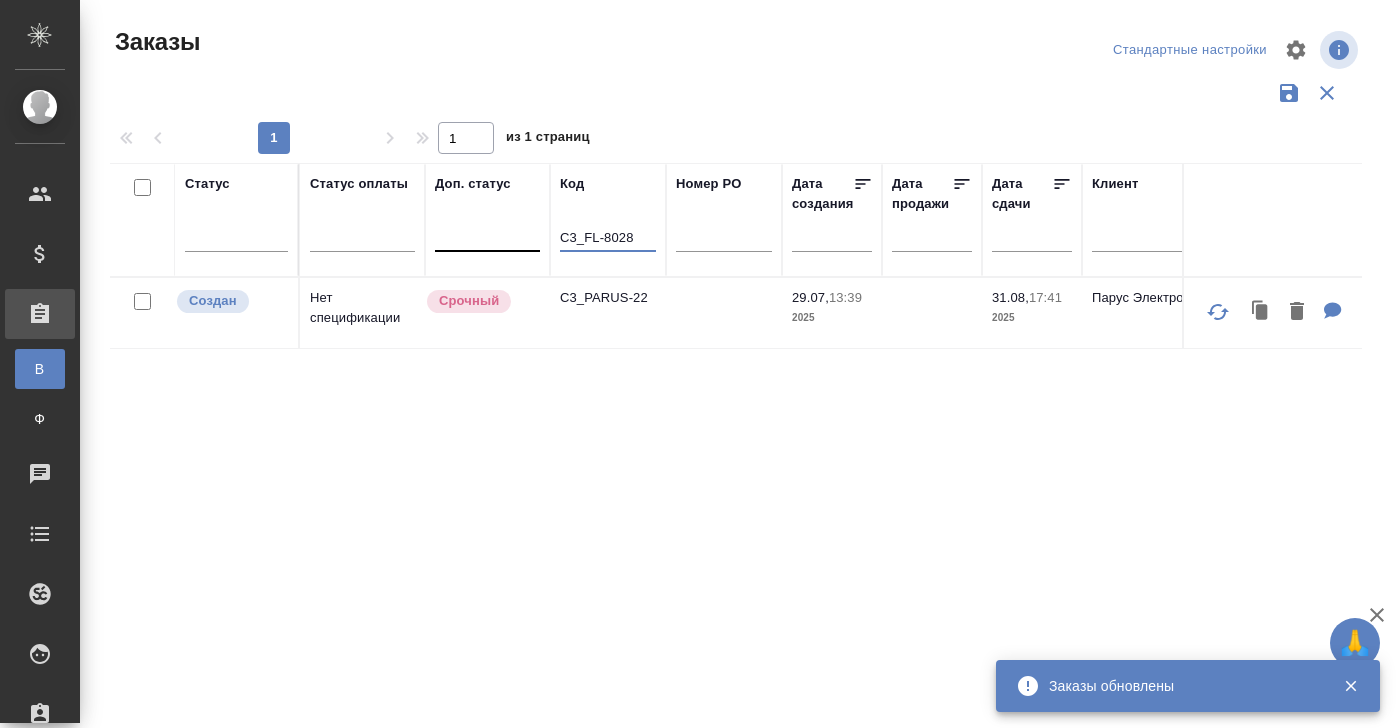 type on "C3_FL-8028" 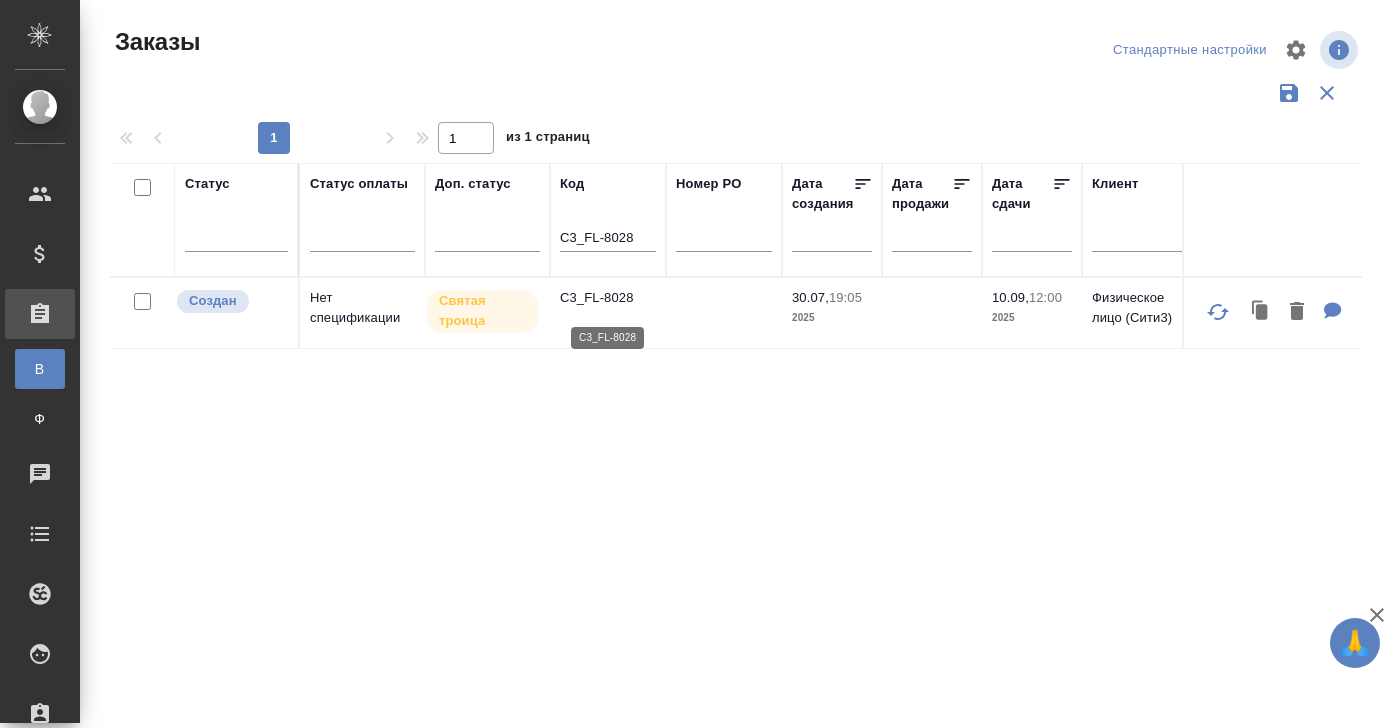 click on "C3_FL-8028" at bounding box center [608, 298] 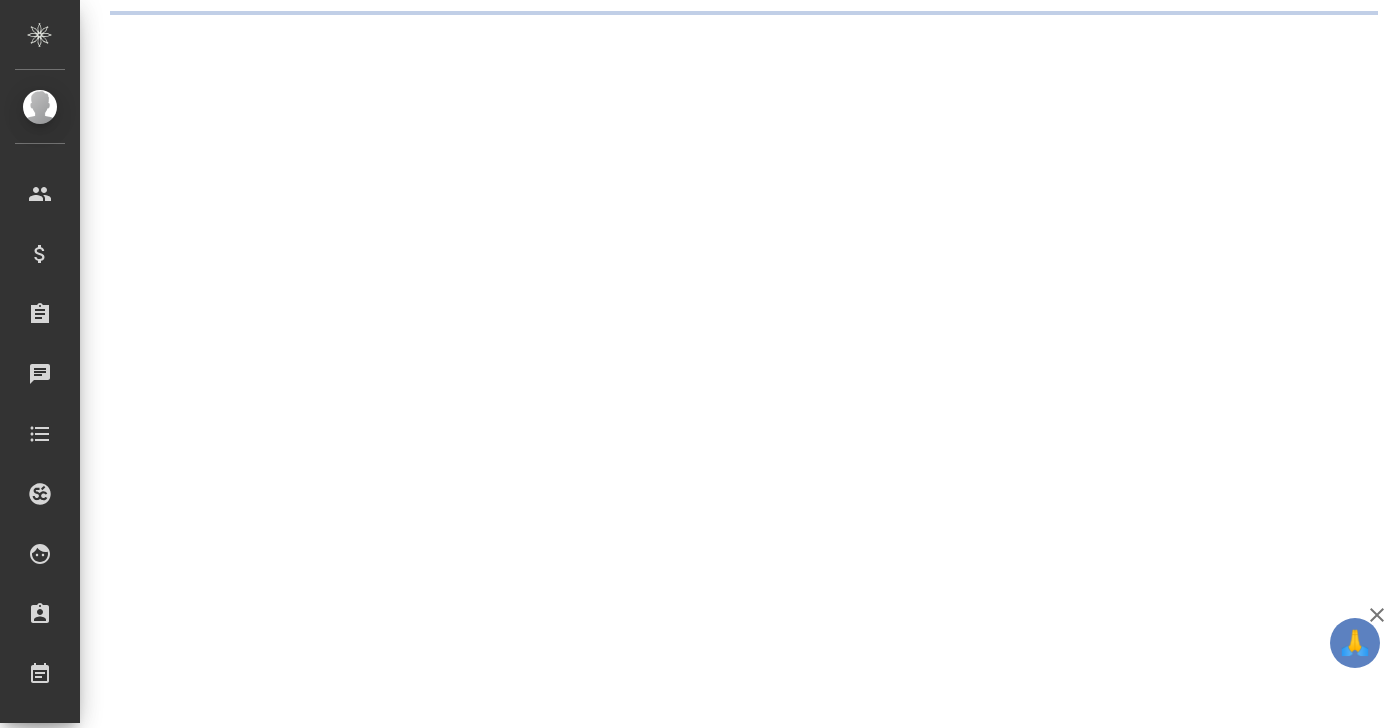 scroll, scrollTop: 0, scrollLeft: 0, axis: both 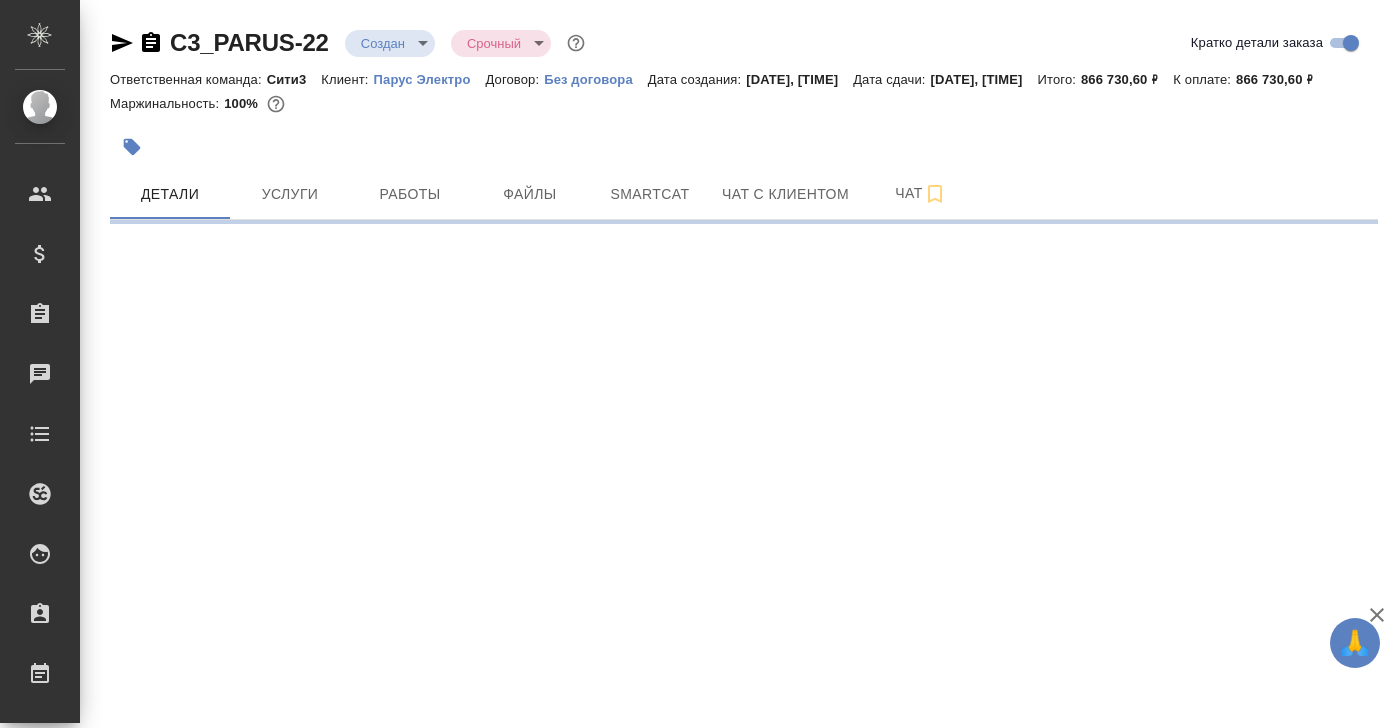 select on "RU" 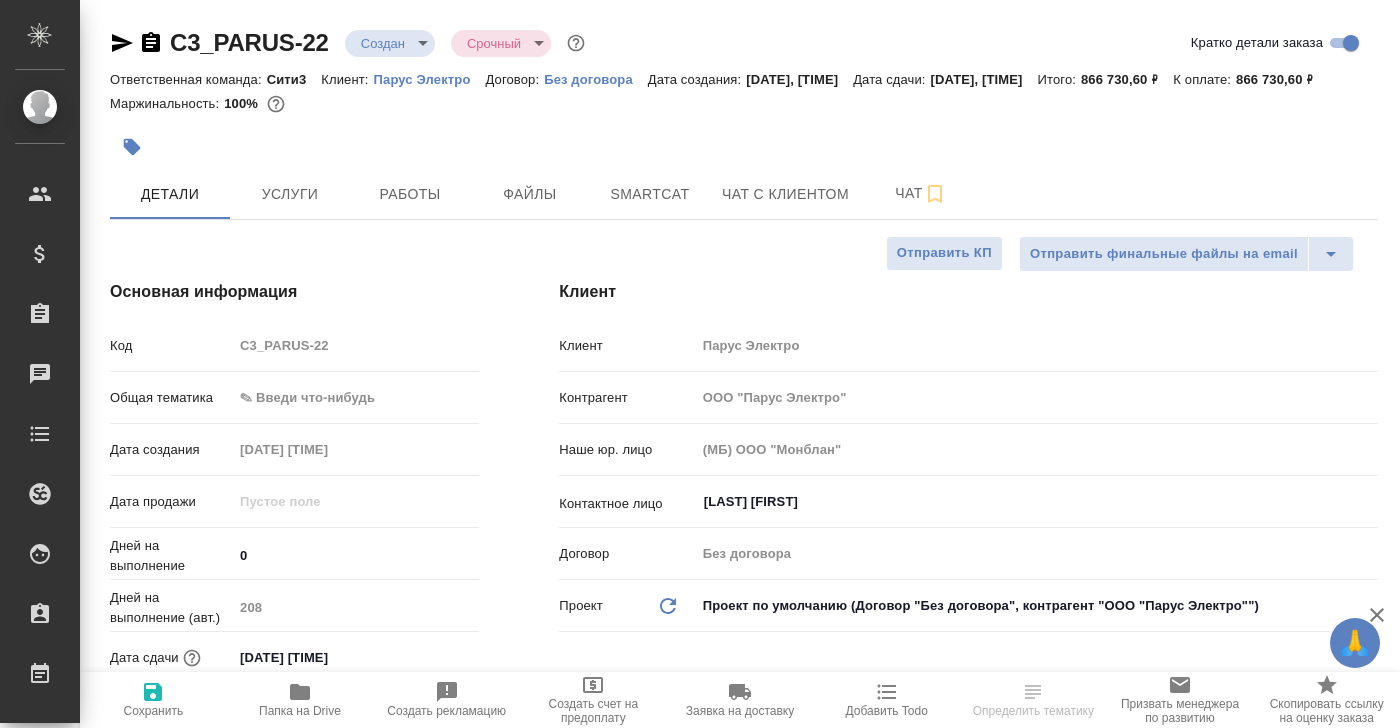 type on "x" 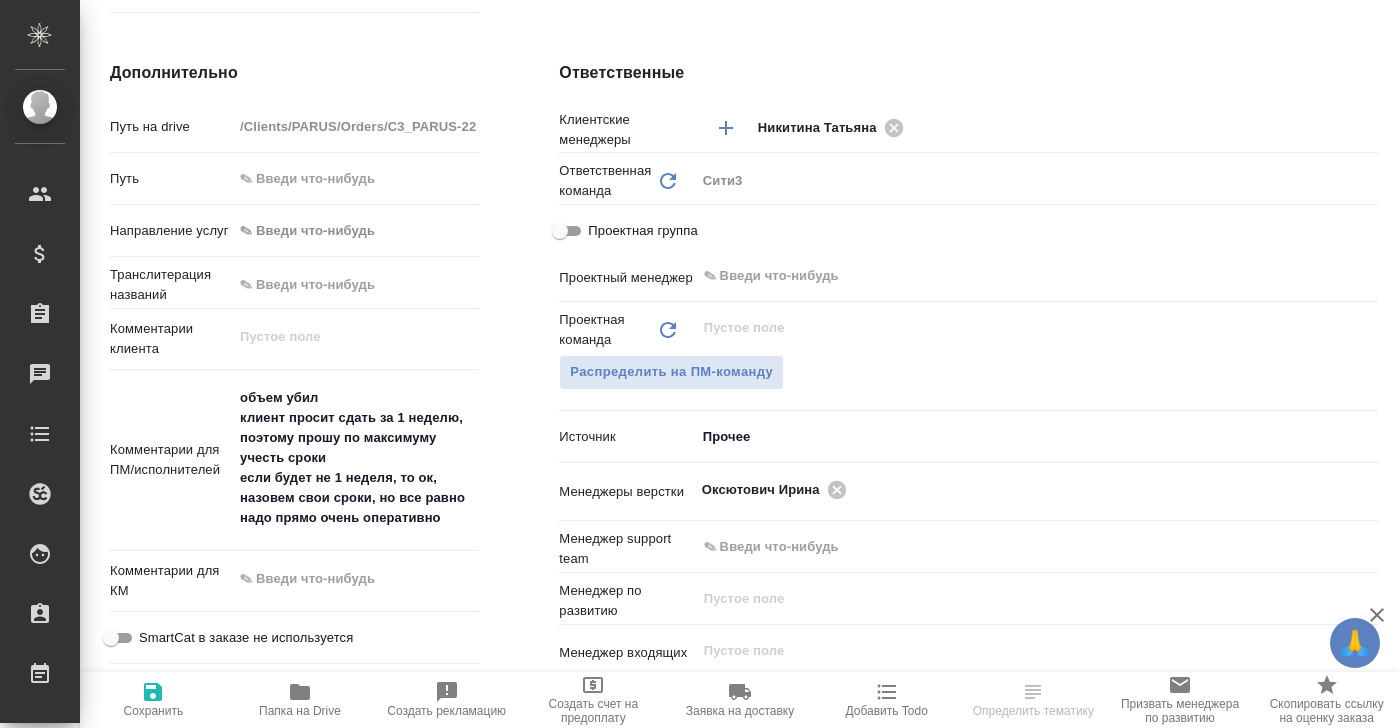 scroll, scrollTop: 0, scrollLeft: 0, axis: both 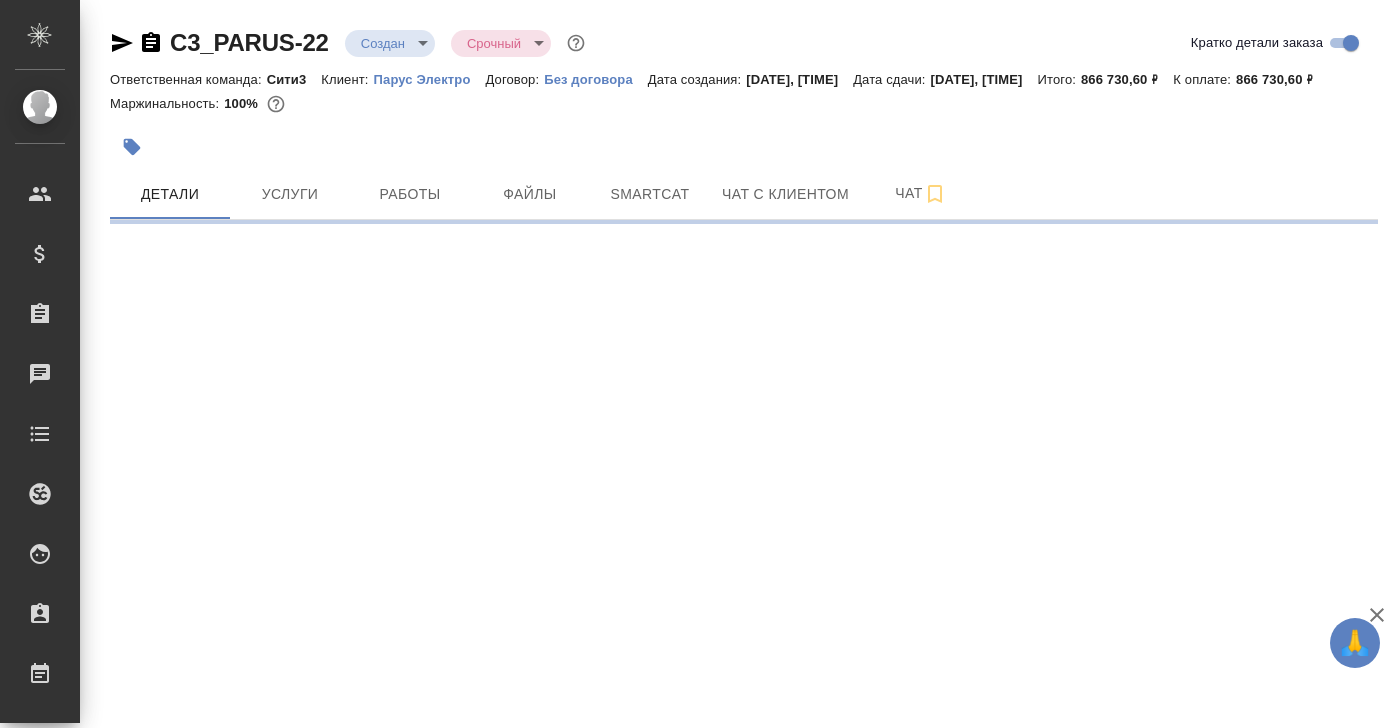 select on "RU" 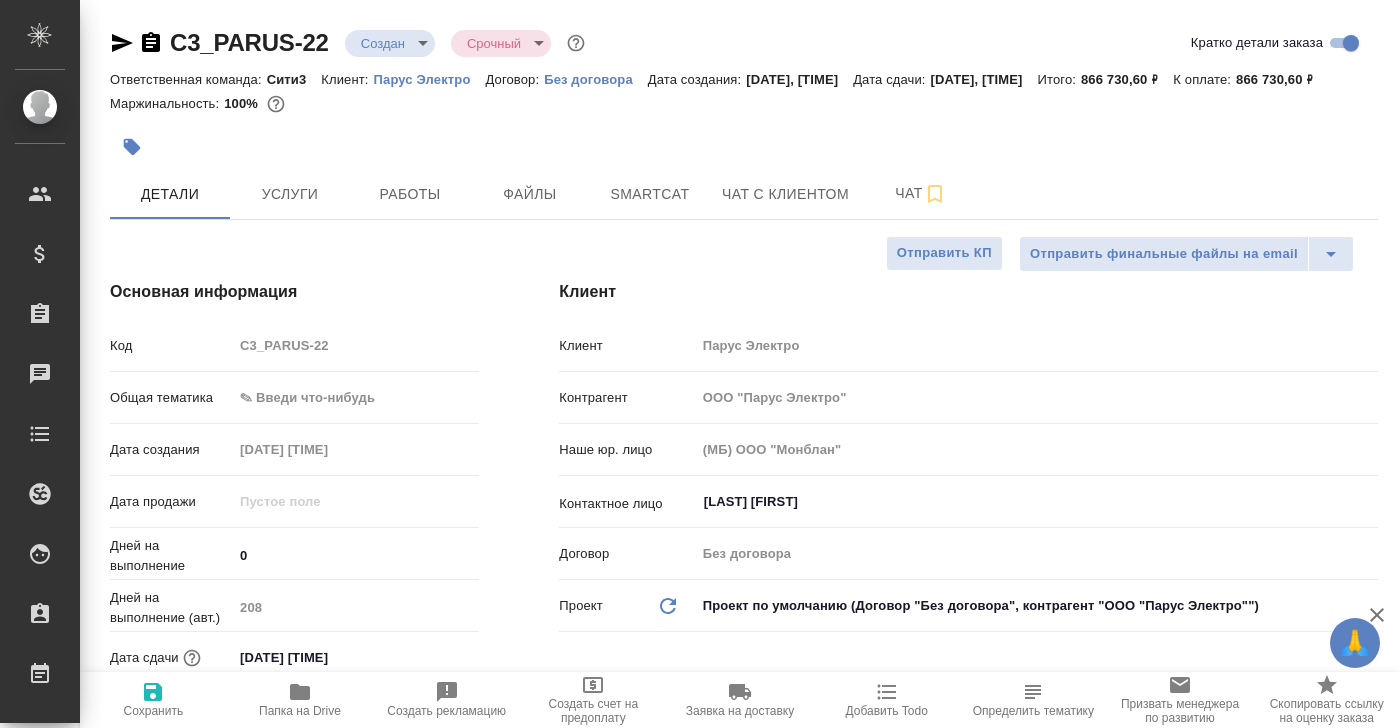 type on "x" 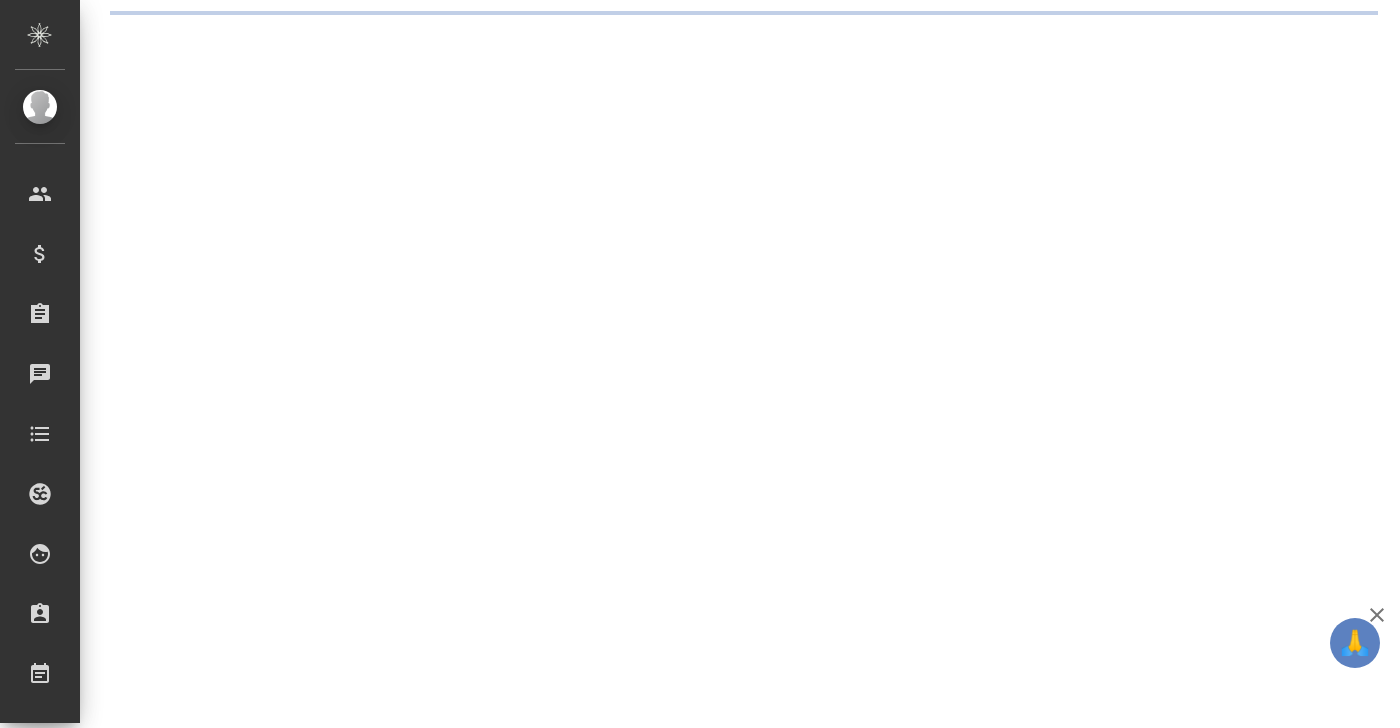 scroll, scrollTop: 0, scrollLeft: 0, axis: both 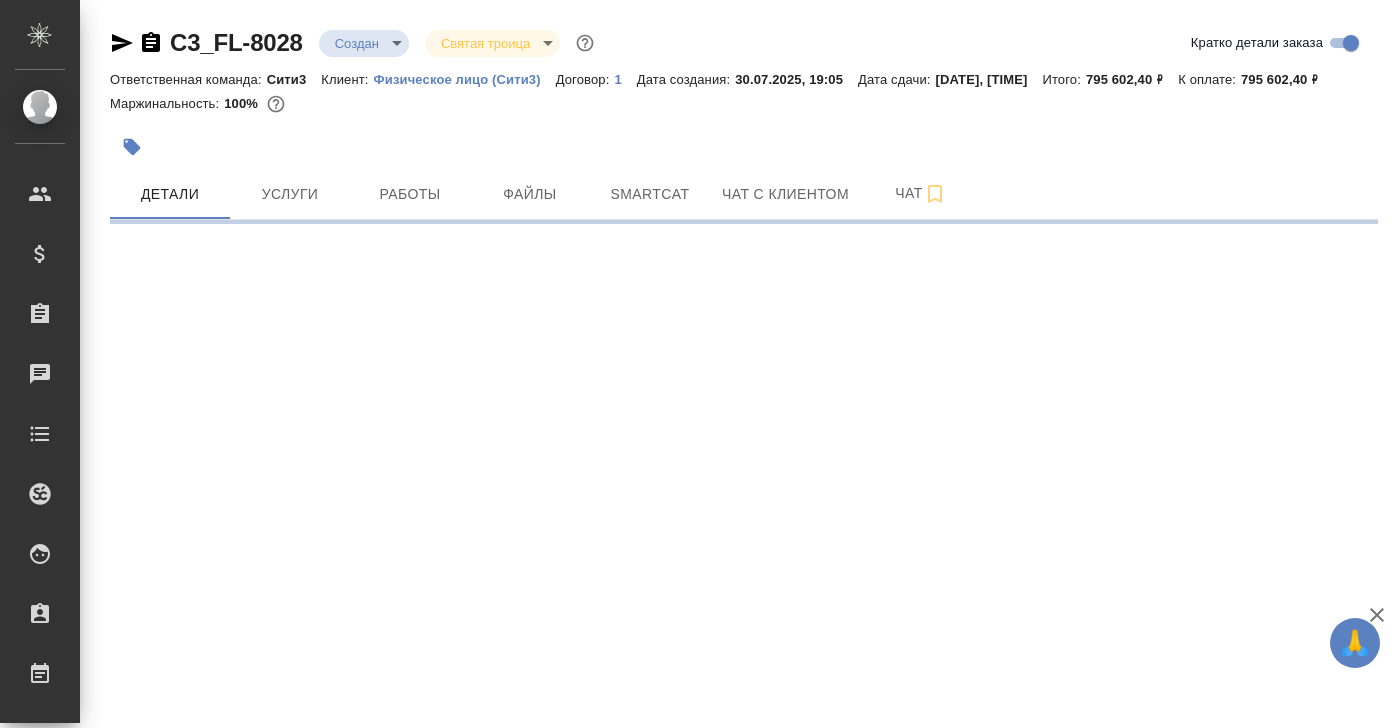 select on "RU" 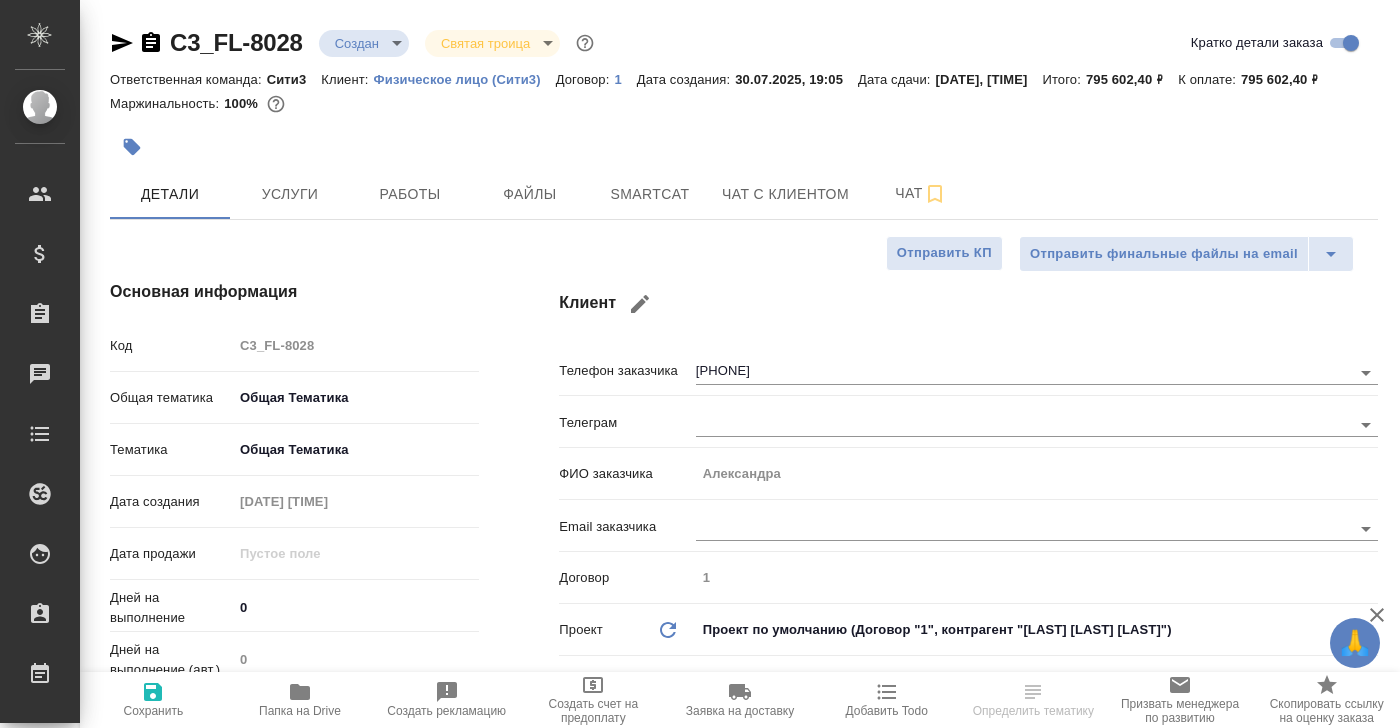 type on "x" 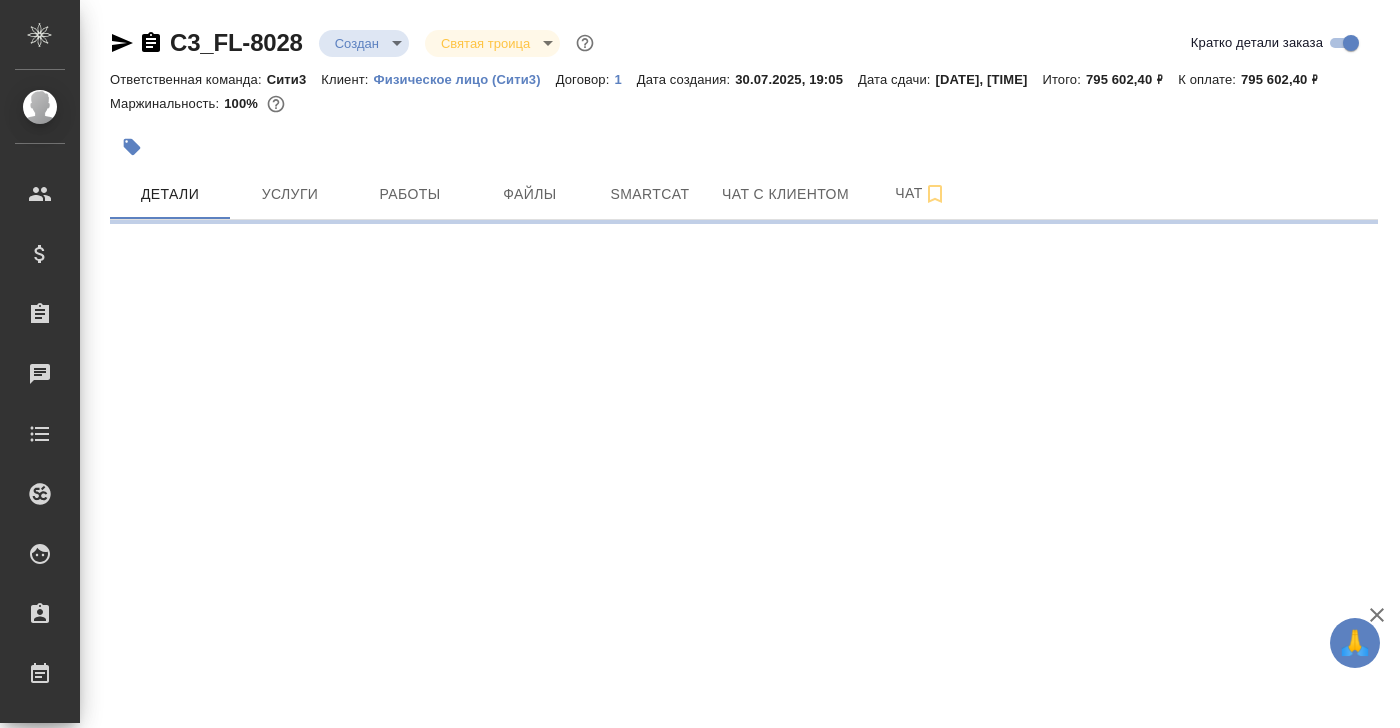 scroll, scrollTop: 0, scrollLeft: 0, axis: both 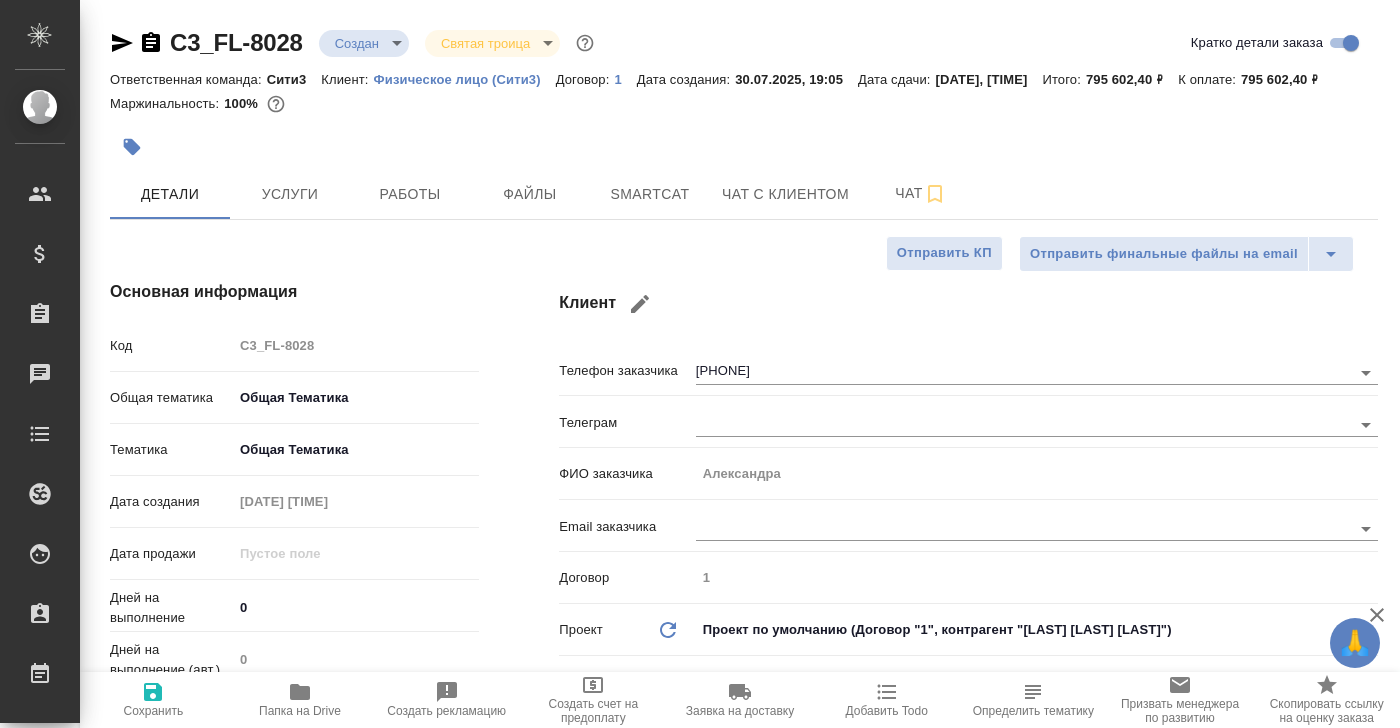 type on "x" 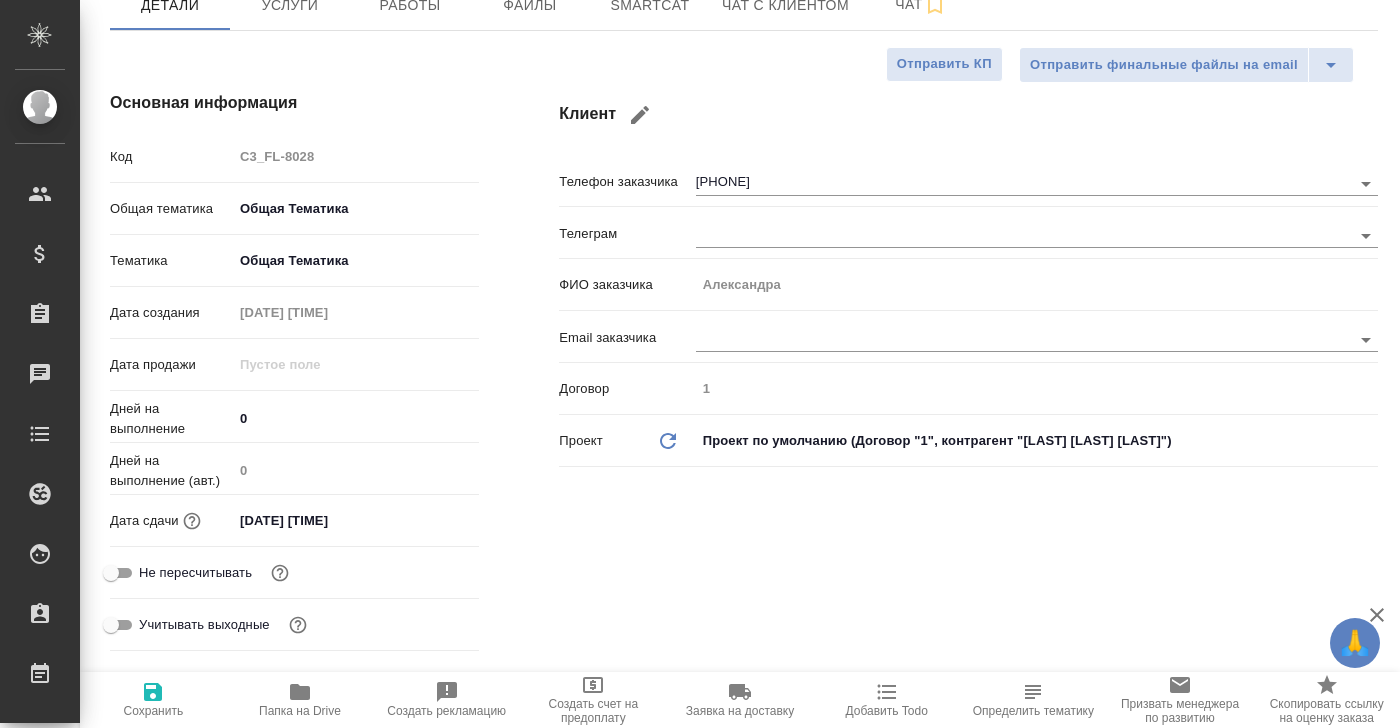 scroll, scrollTop: 73, scrollLeft: 0, axis: vertical 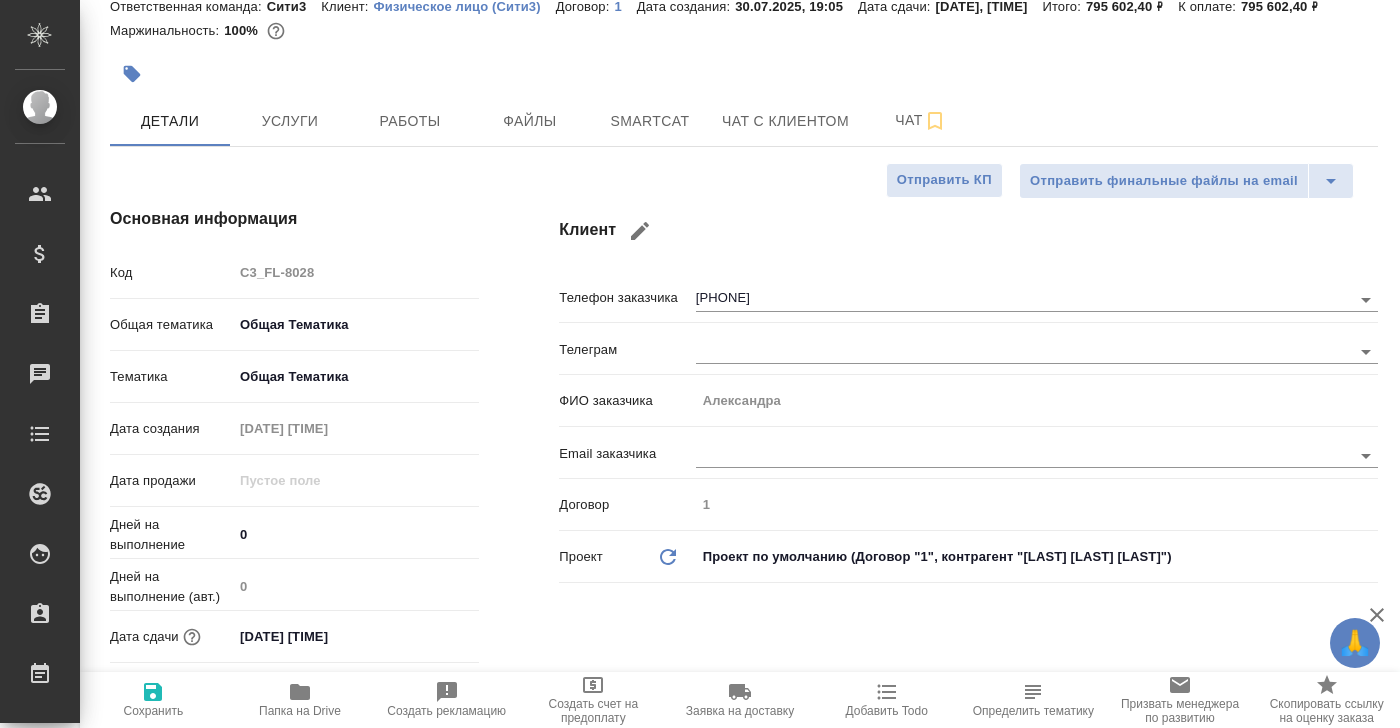 type on "x" 